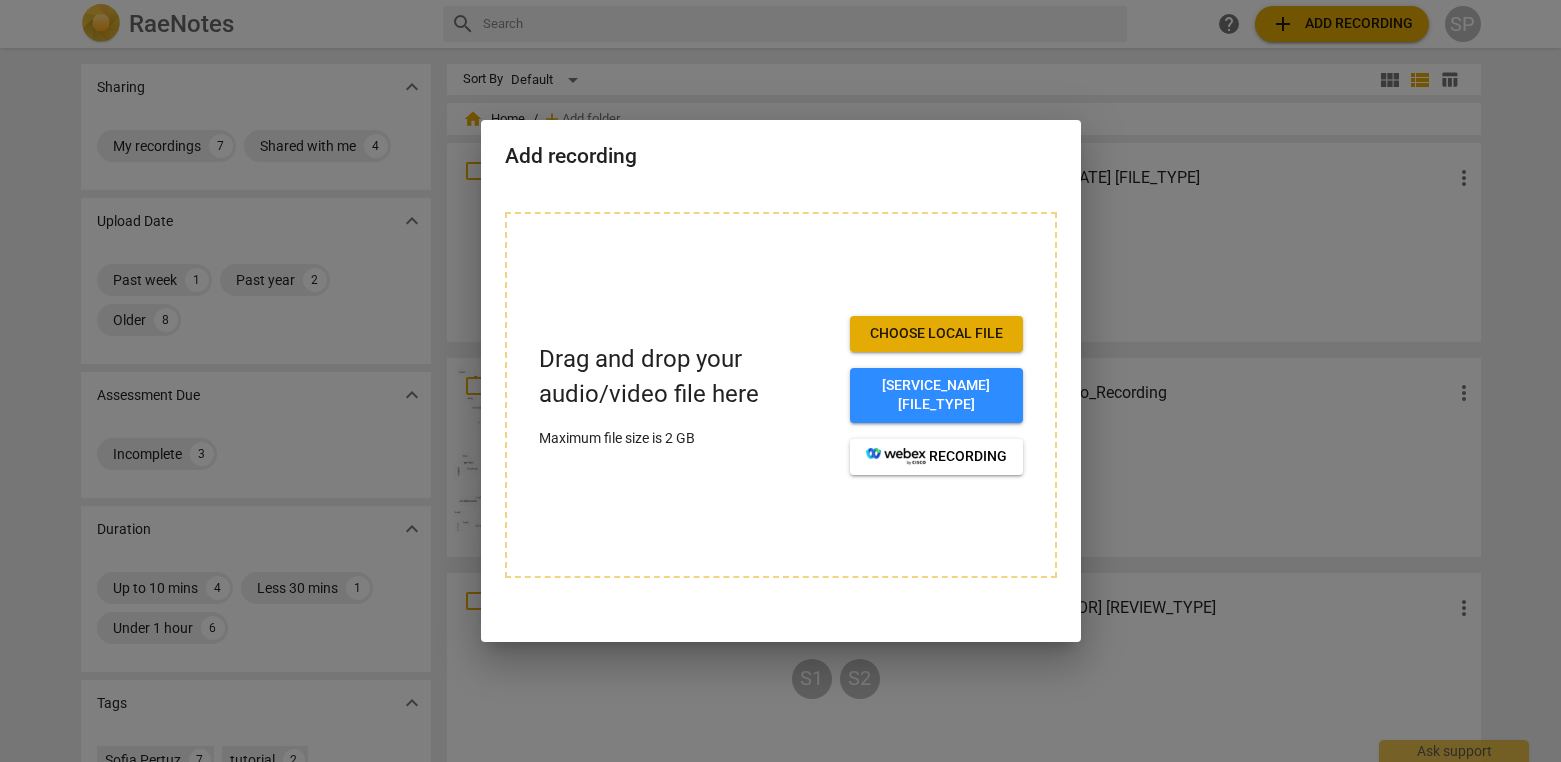 scroll, scrollTop: 0, scrollLeft: 0, axis: both 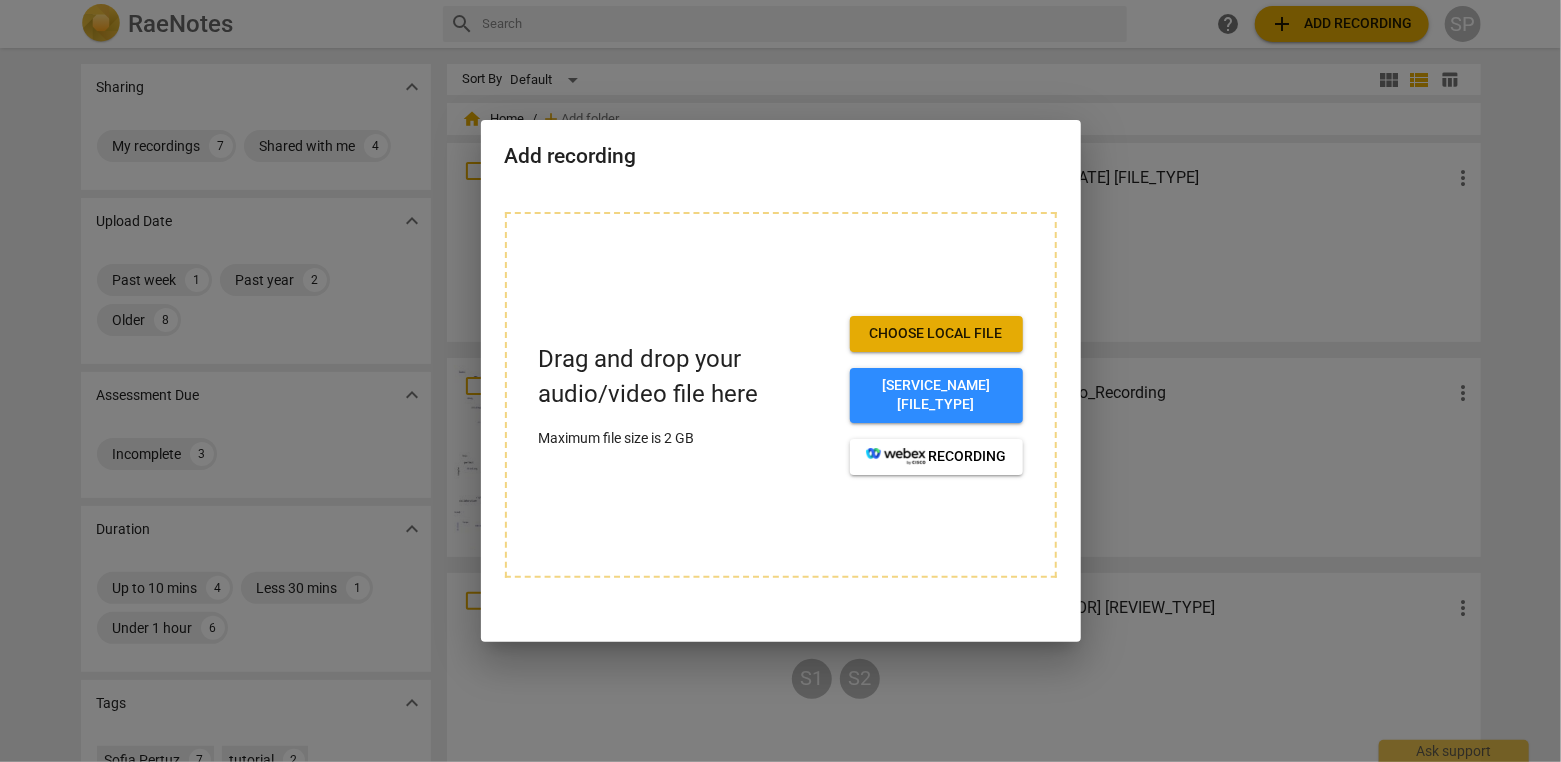 click on "Choose local file" at bounding box center (936, 334) 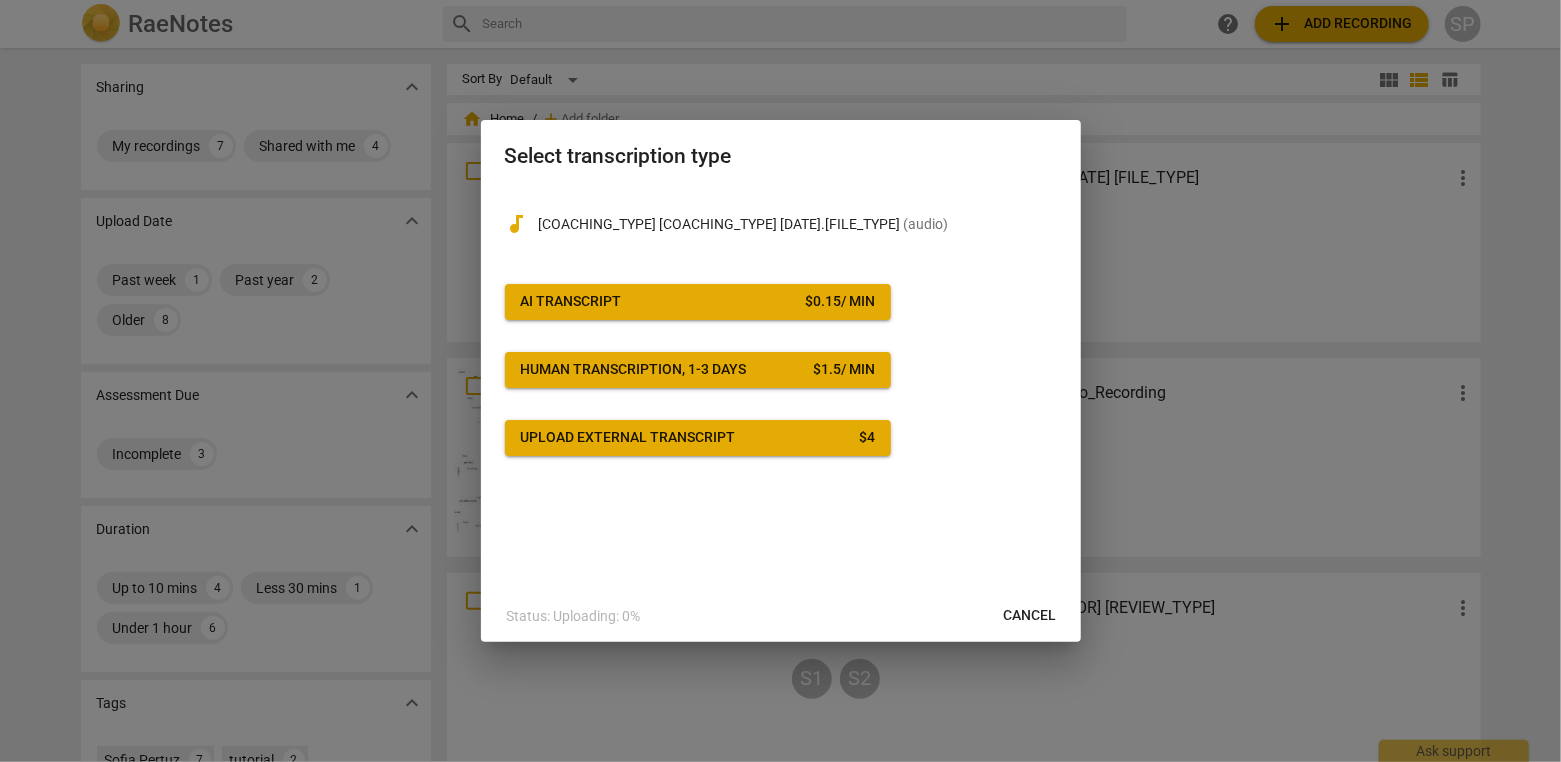 click on "[SERVICE_NAME] [PRICE] / [UNIT]" at bounding box center (698, 302) 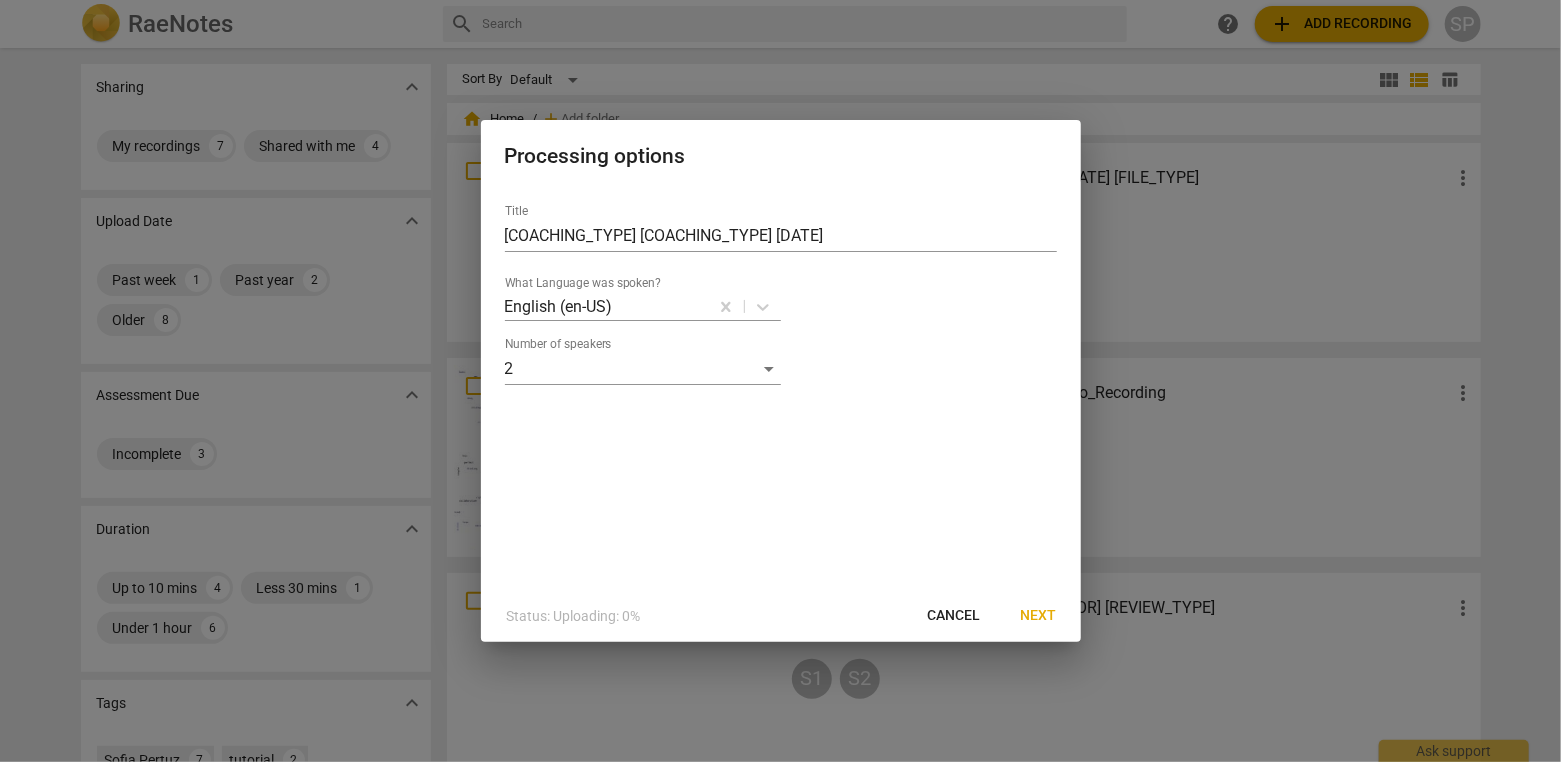 click on "Next" at bounding box center [1039, 616] 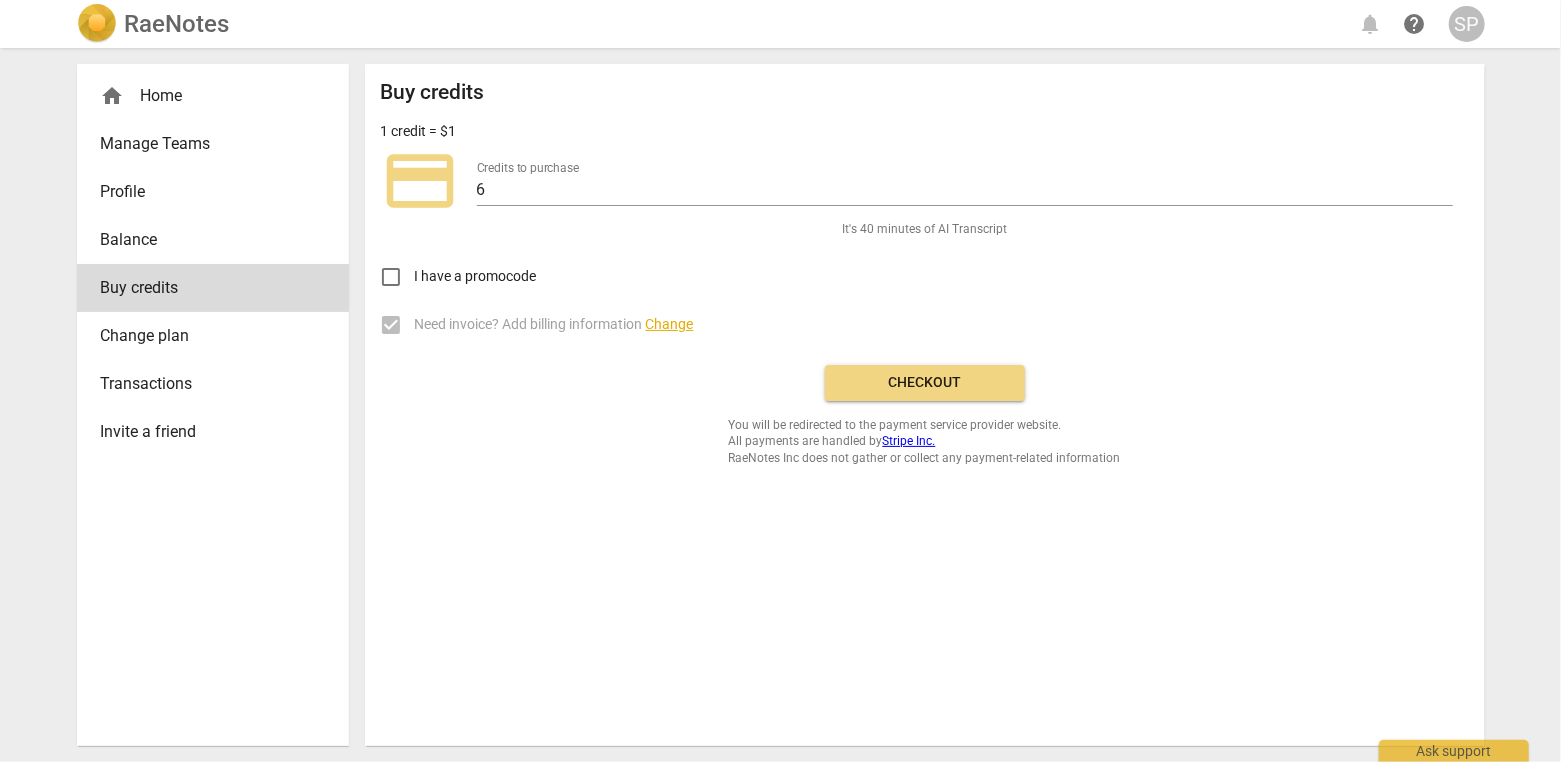 click on "Checkout" at bounding box center [925, 383] 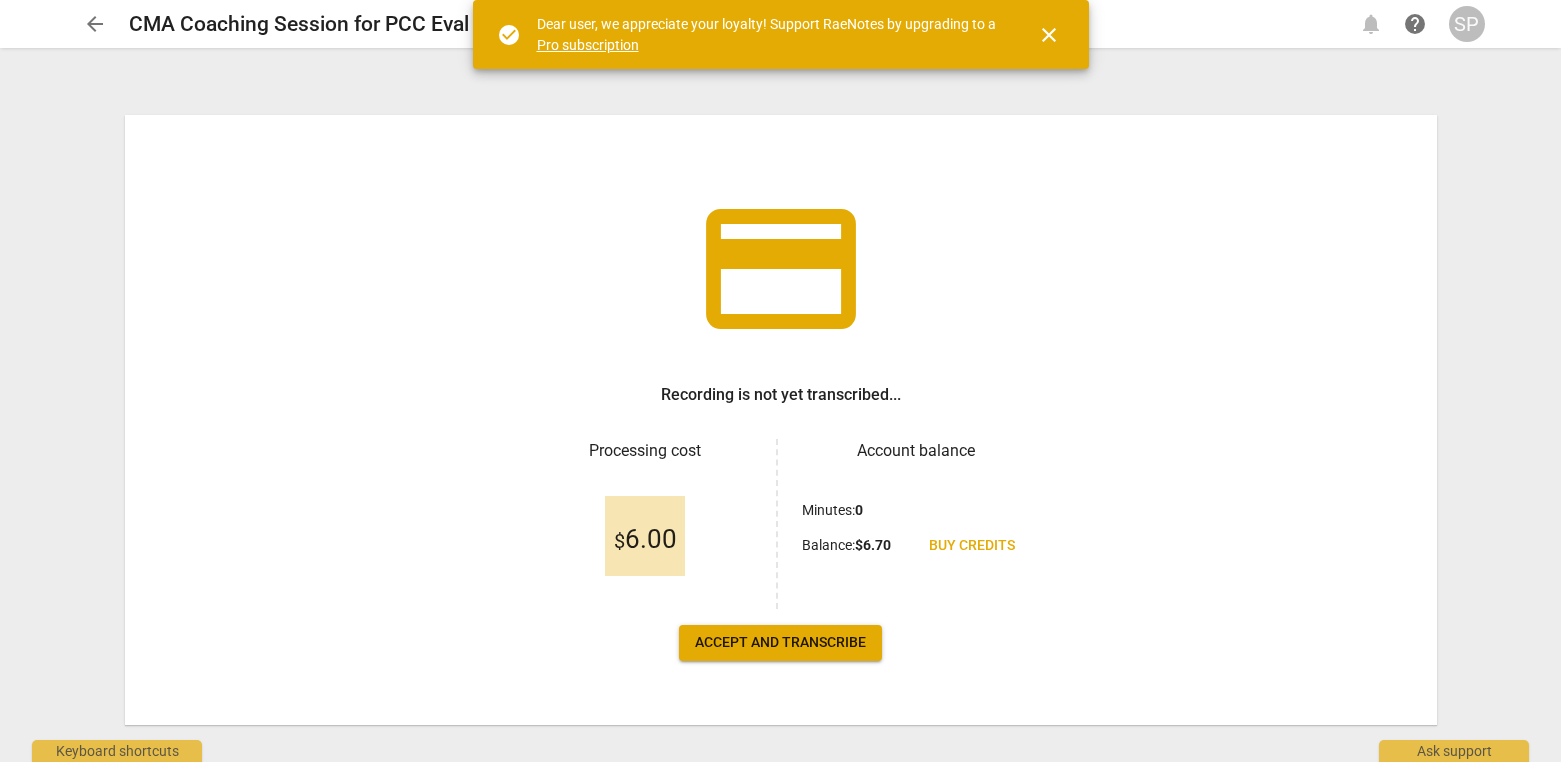 scroll, scrollTop: 0, scrollLeft: 0, axis: both 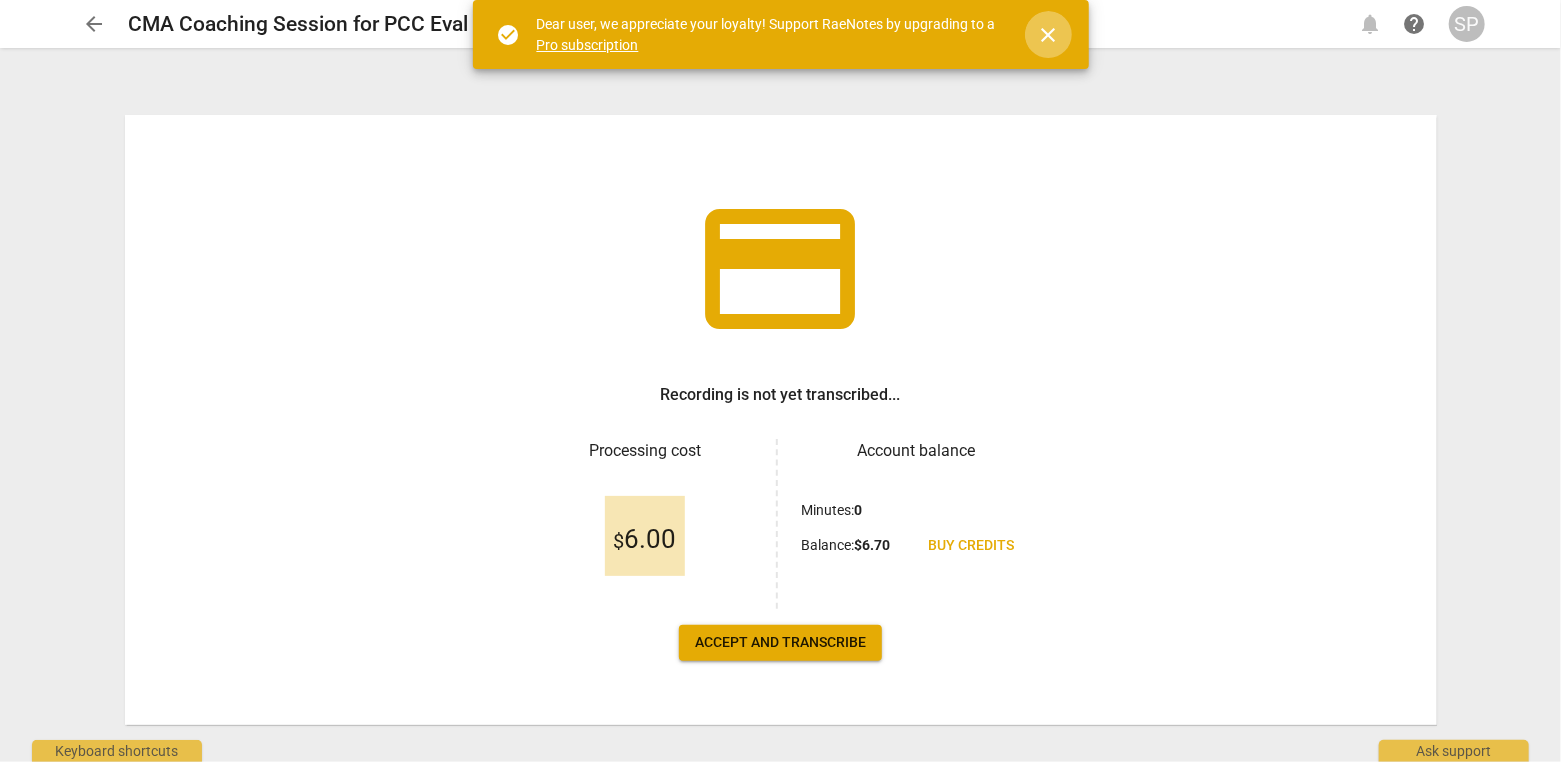 click on "close" at bounding box center (1049, 35) 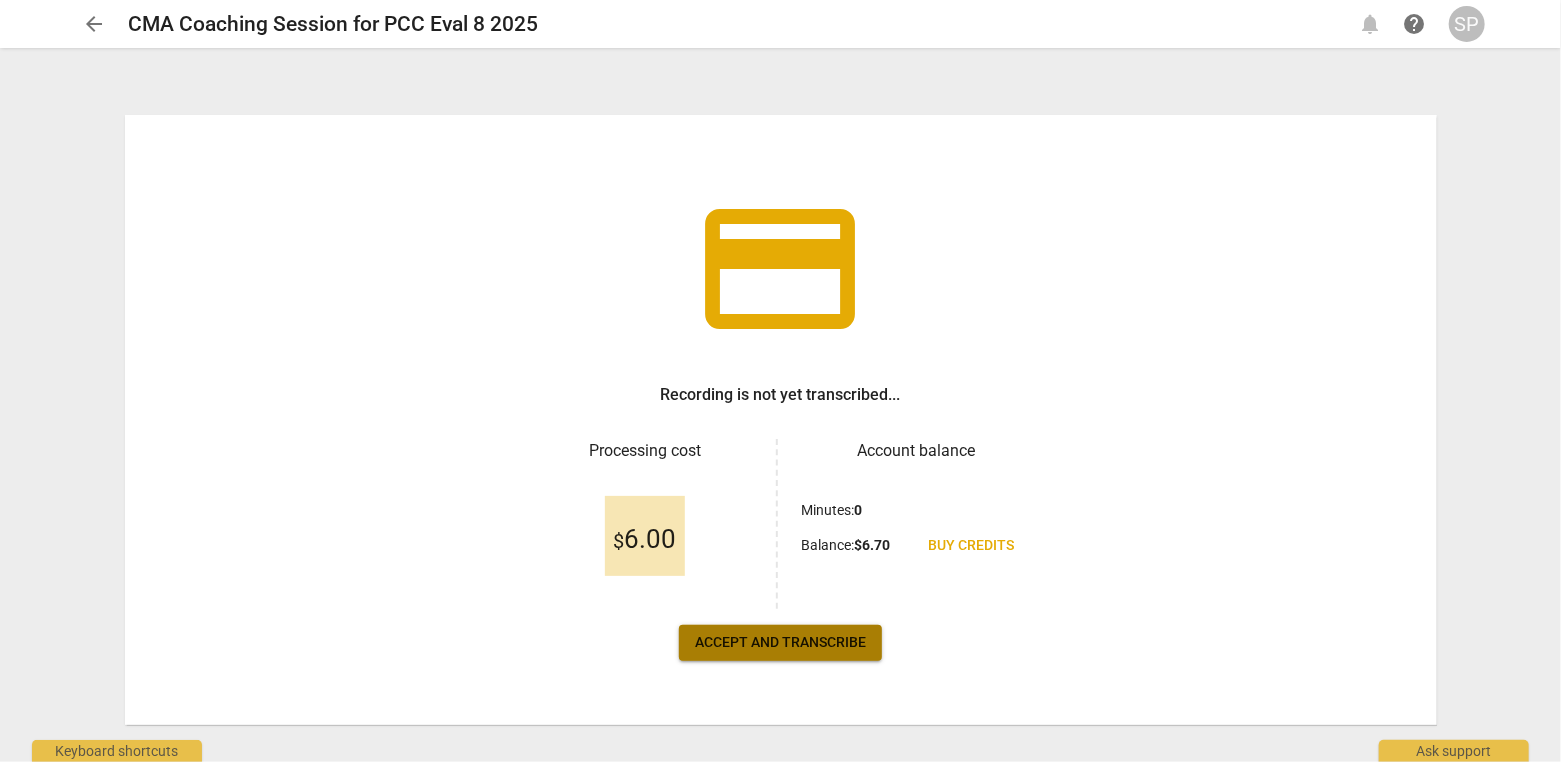 click on "Accept and transcribe" at bounding box center [780, 643] 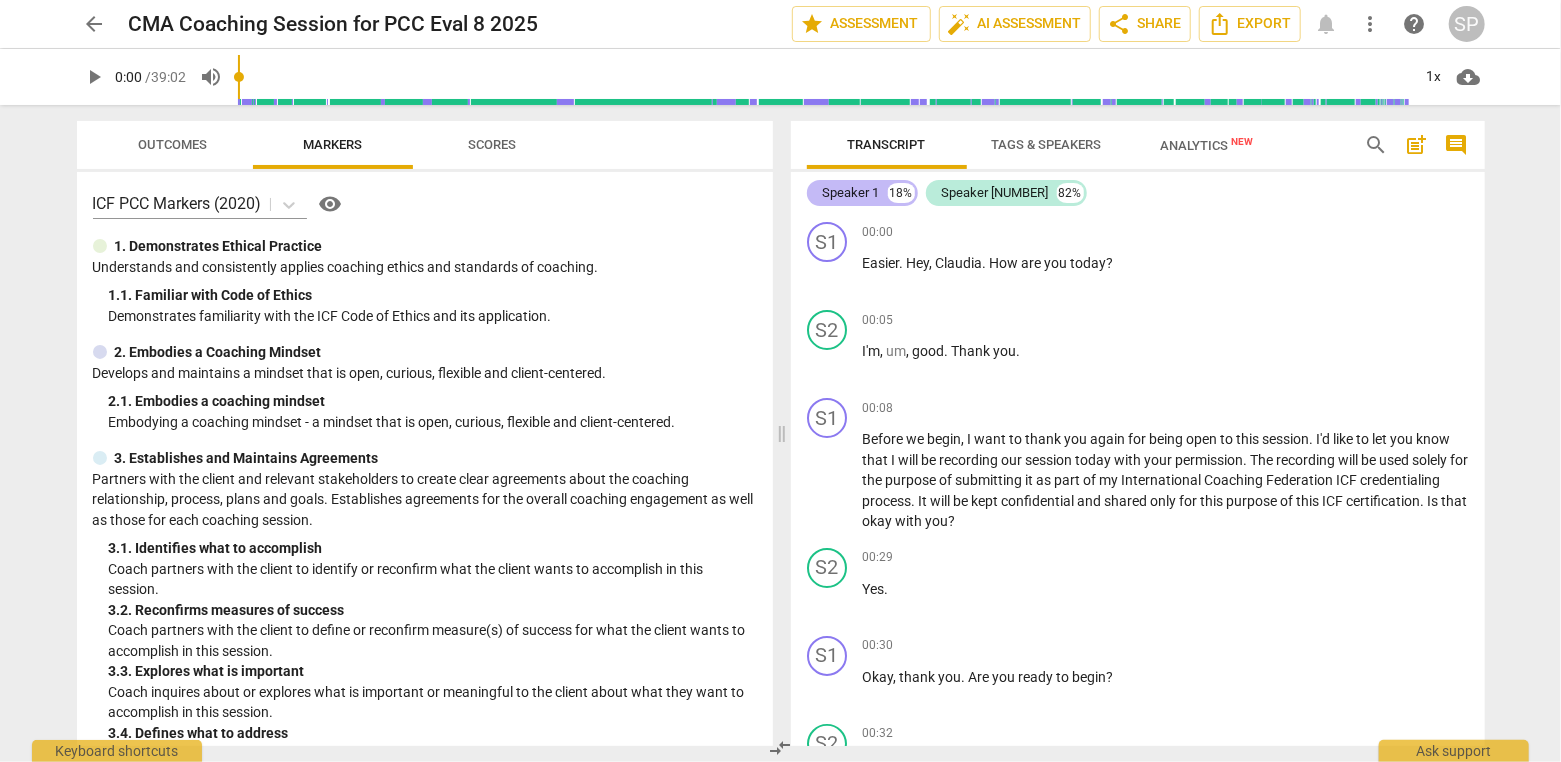 click on "Speaker 1" at bounding box center (851, 193) 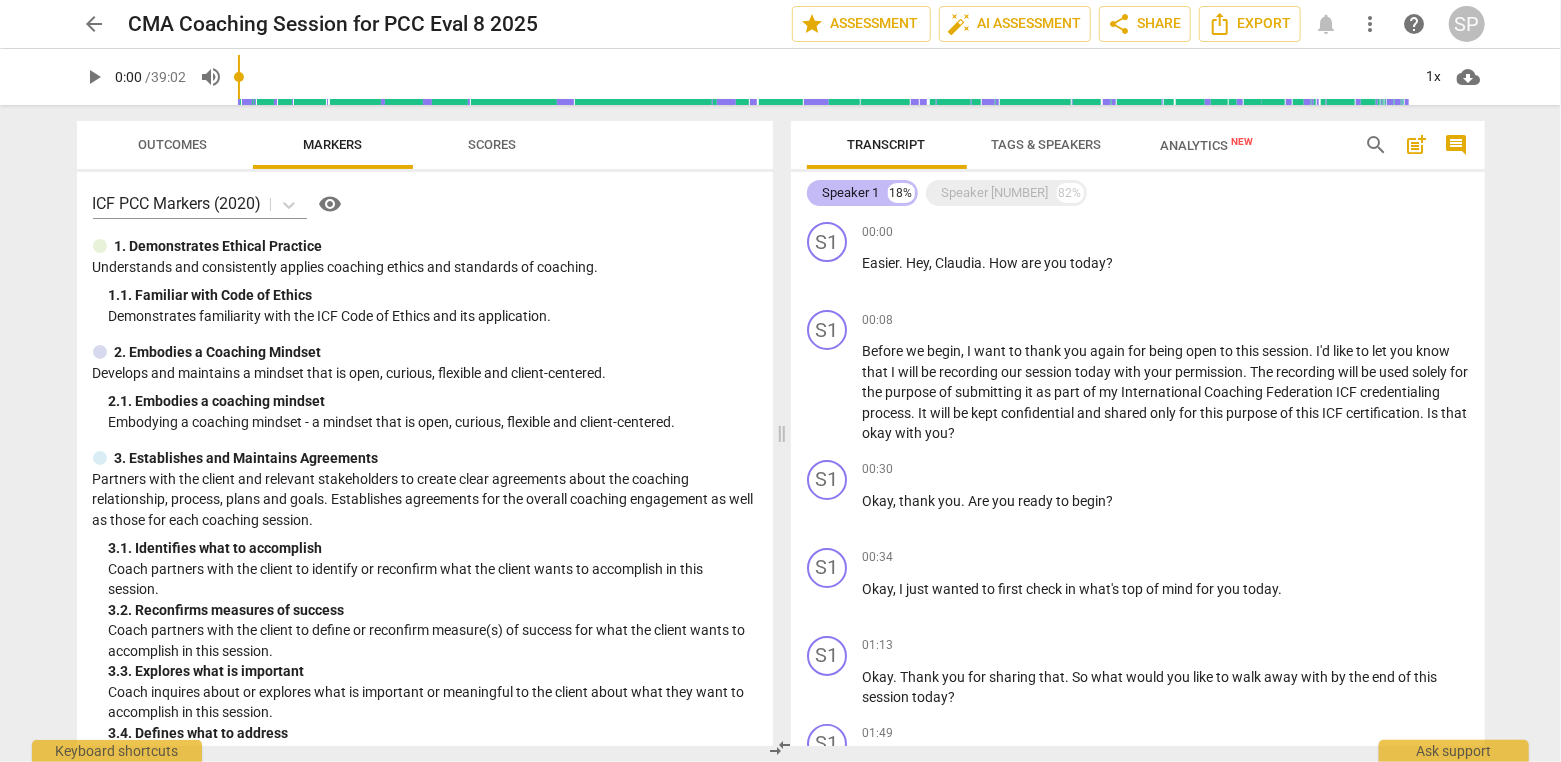 click on "Speaker 1" at bounding box center (851, 193) 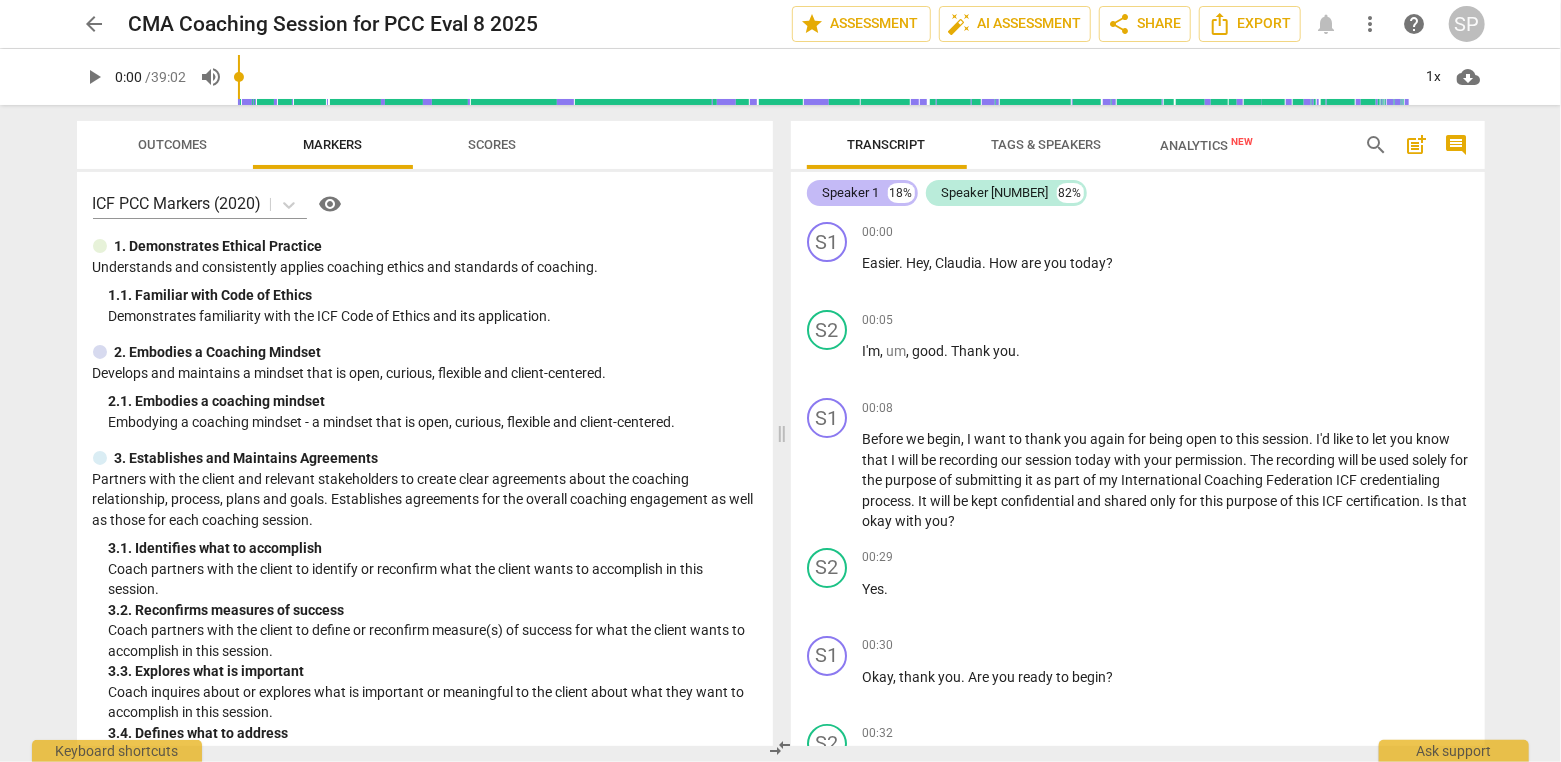 click on "Speaker 1" at bounding box center (851, 193) 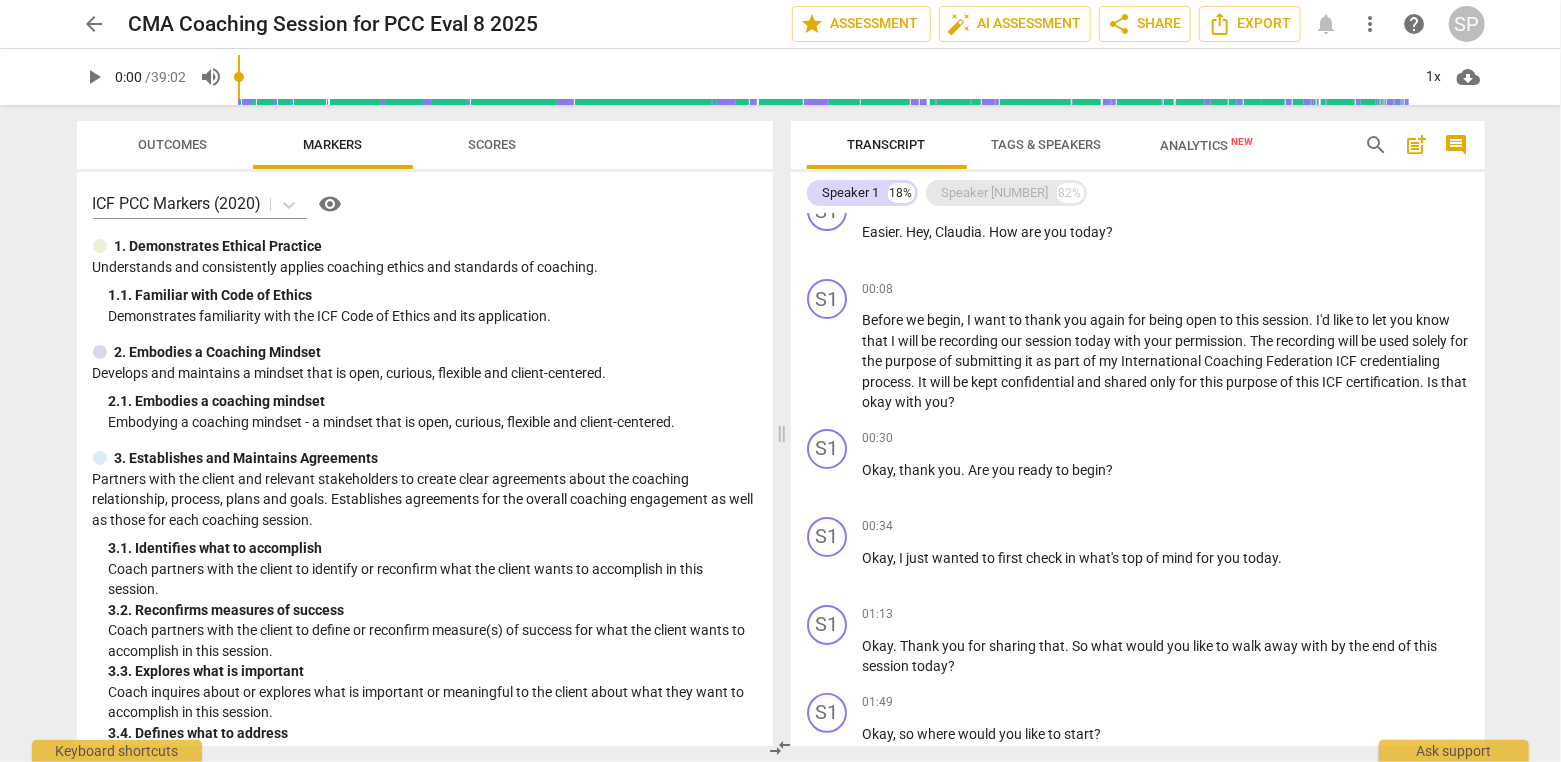 scroll, scrollTop: 0, scrollLeft: 0, axis: both 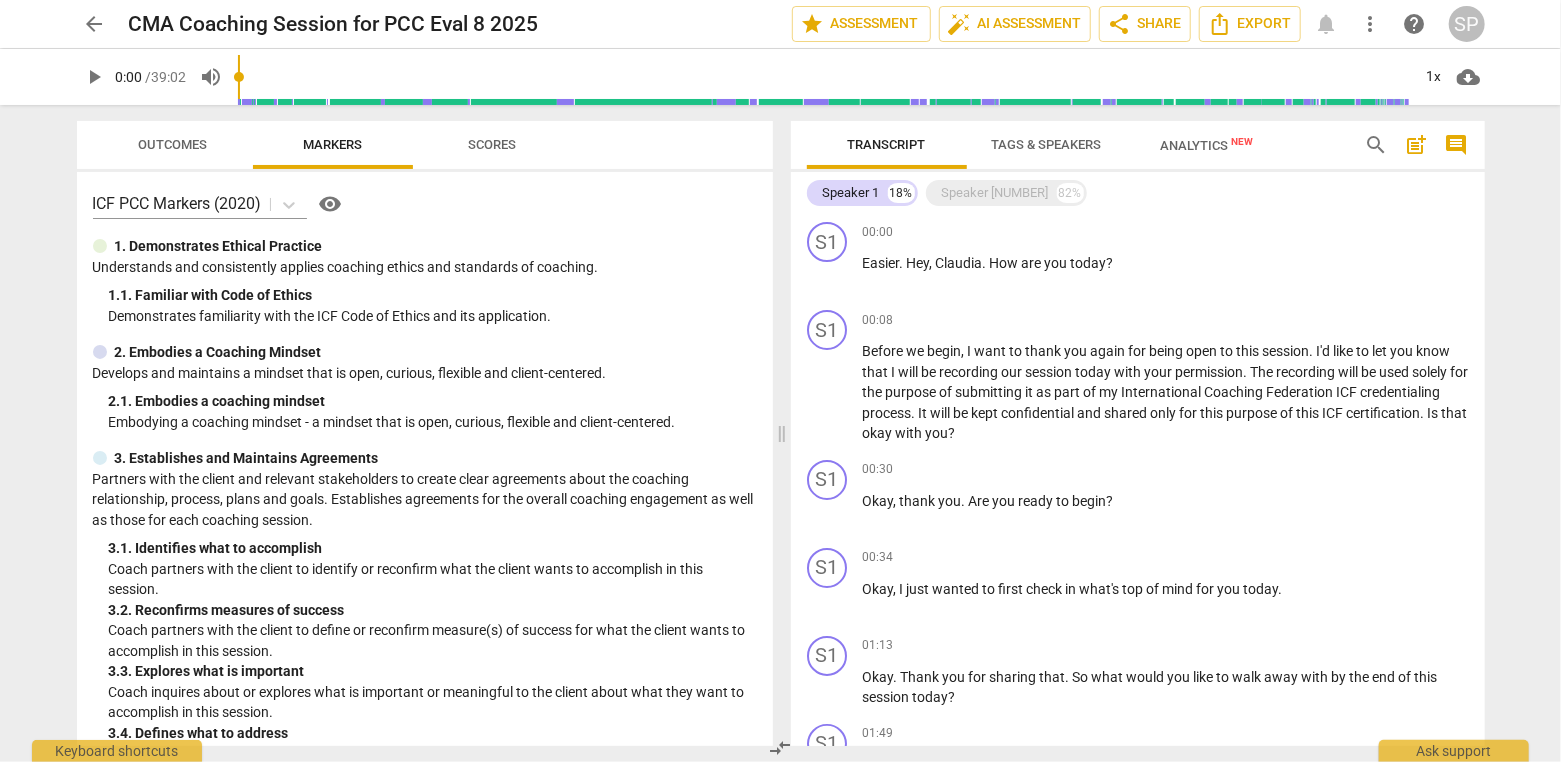 click on "Tags & Speakers" at bounding box center (1047, 144) 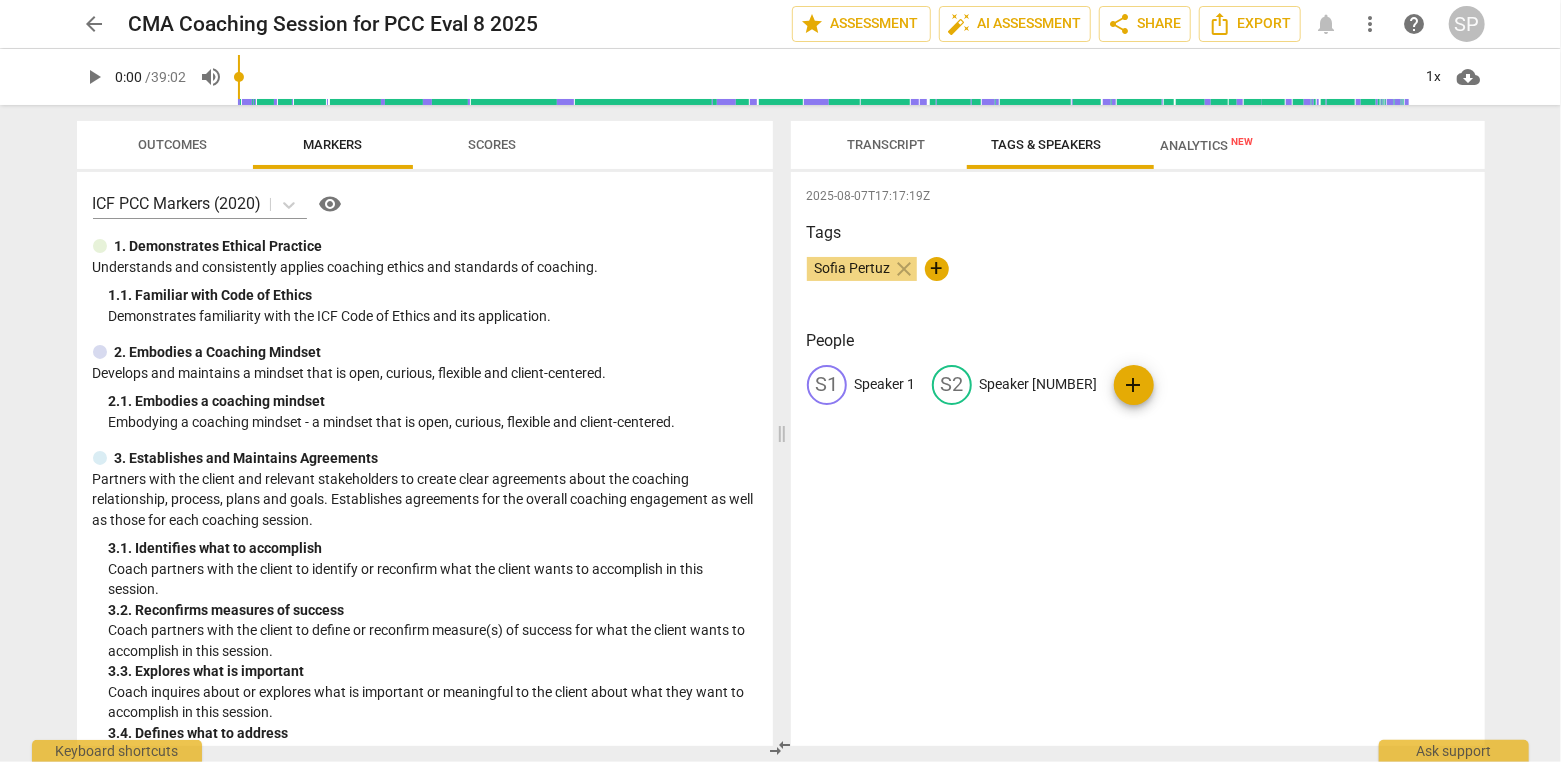 click on "Speaker 1" at bounding box center [885, 384] 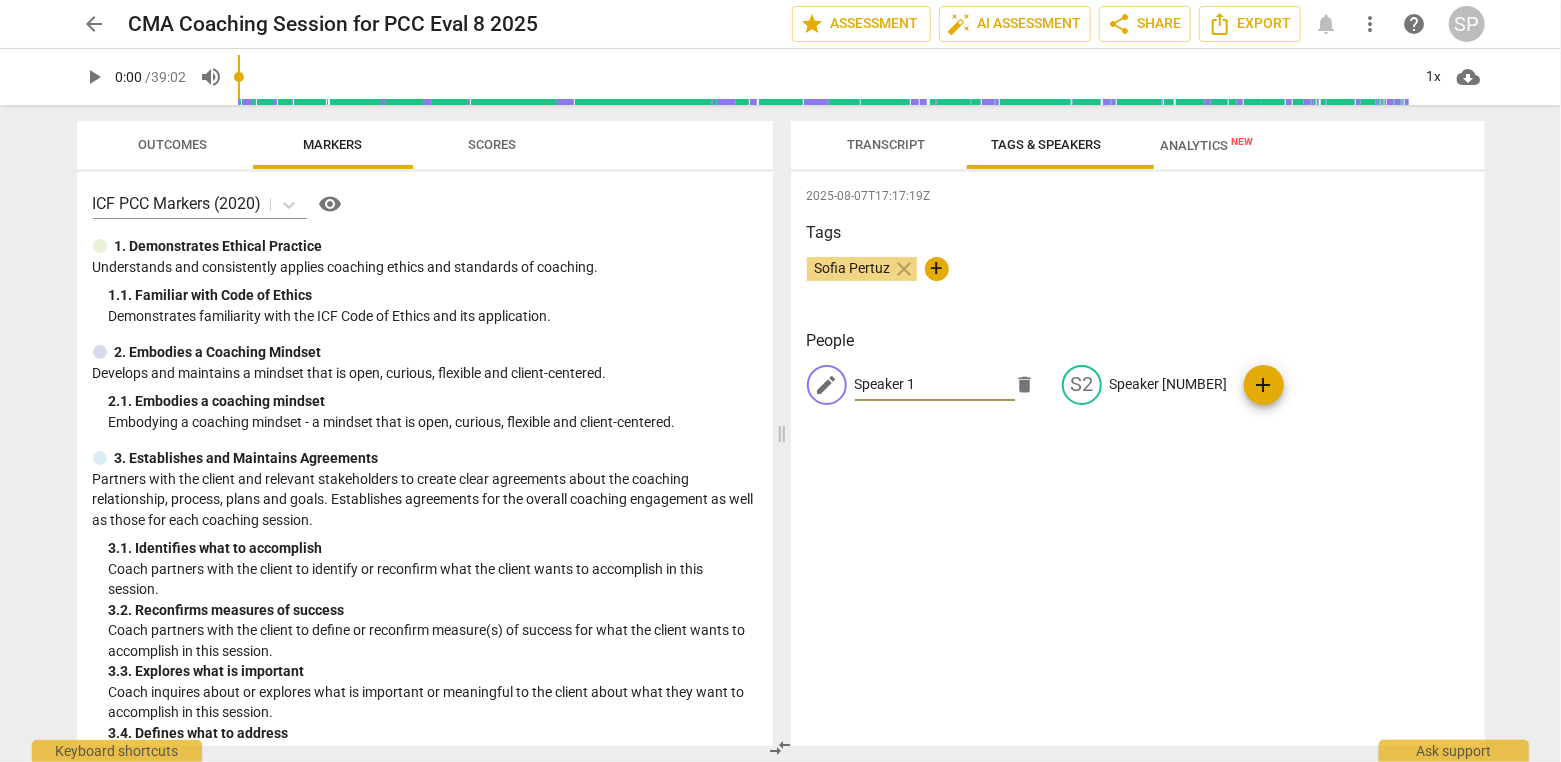 click on "Transcript" at bounding box center [887, 144] 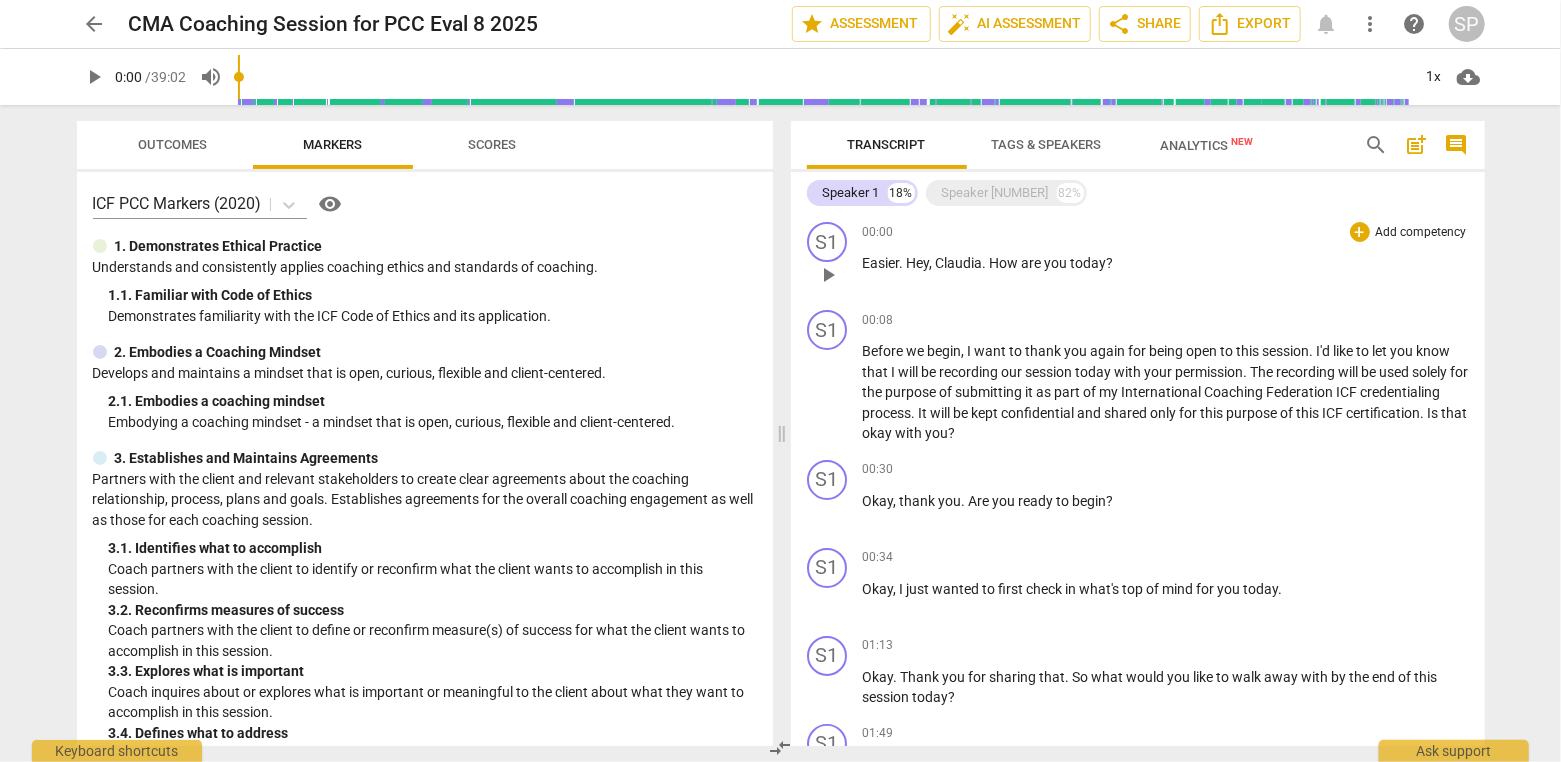 click on "Hey" at bounding box center [918, 263] 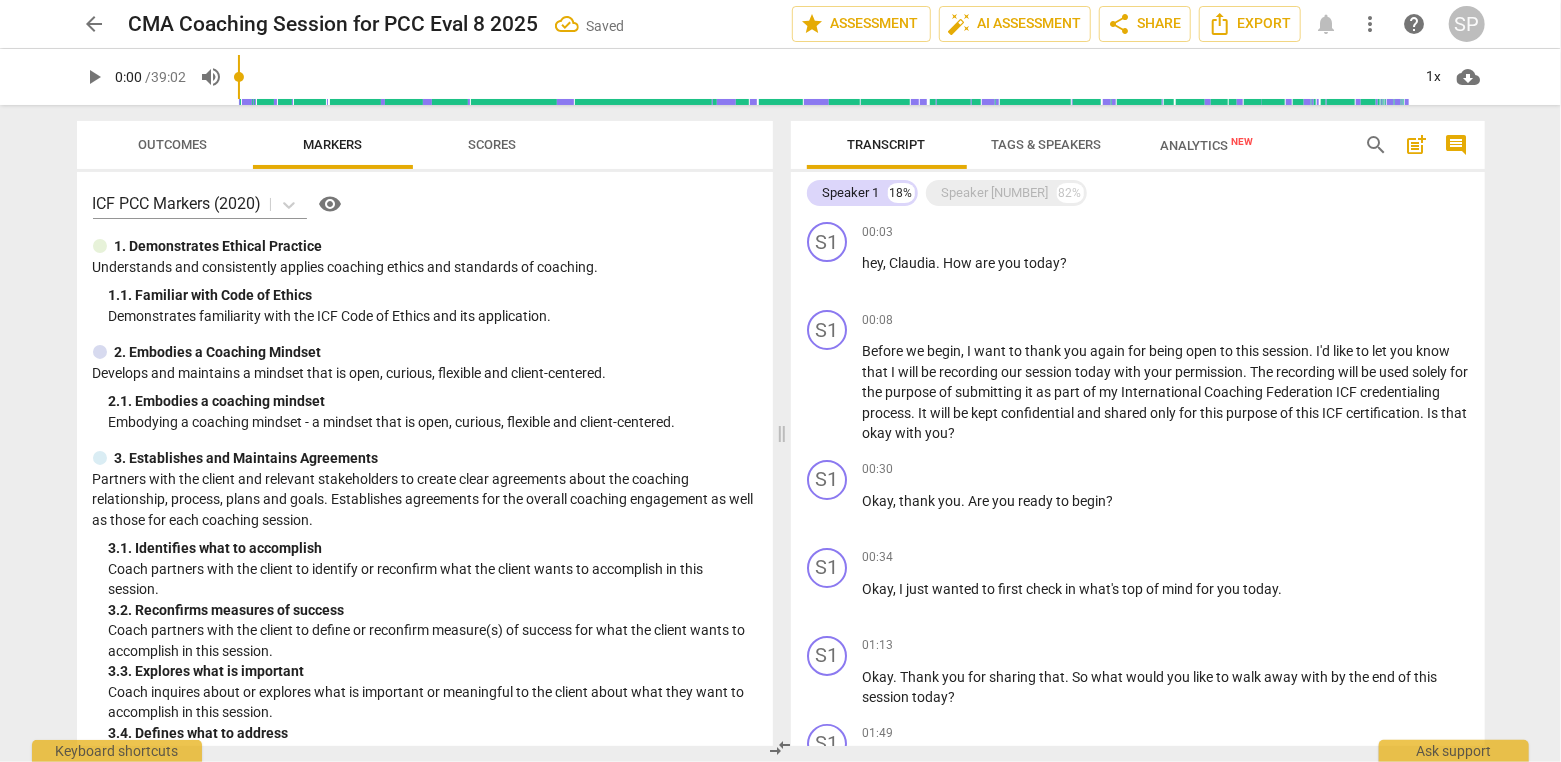 click on "Tags & Speakers" at bounding box center (1047, 144) 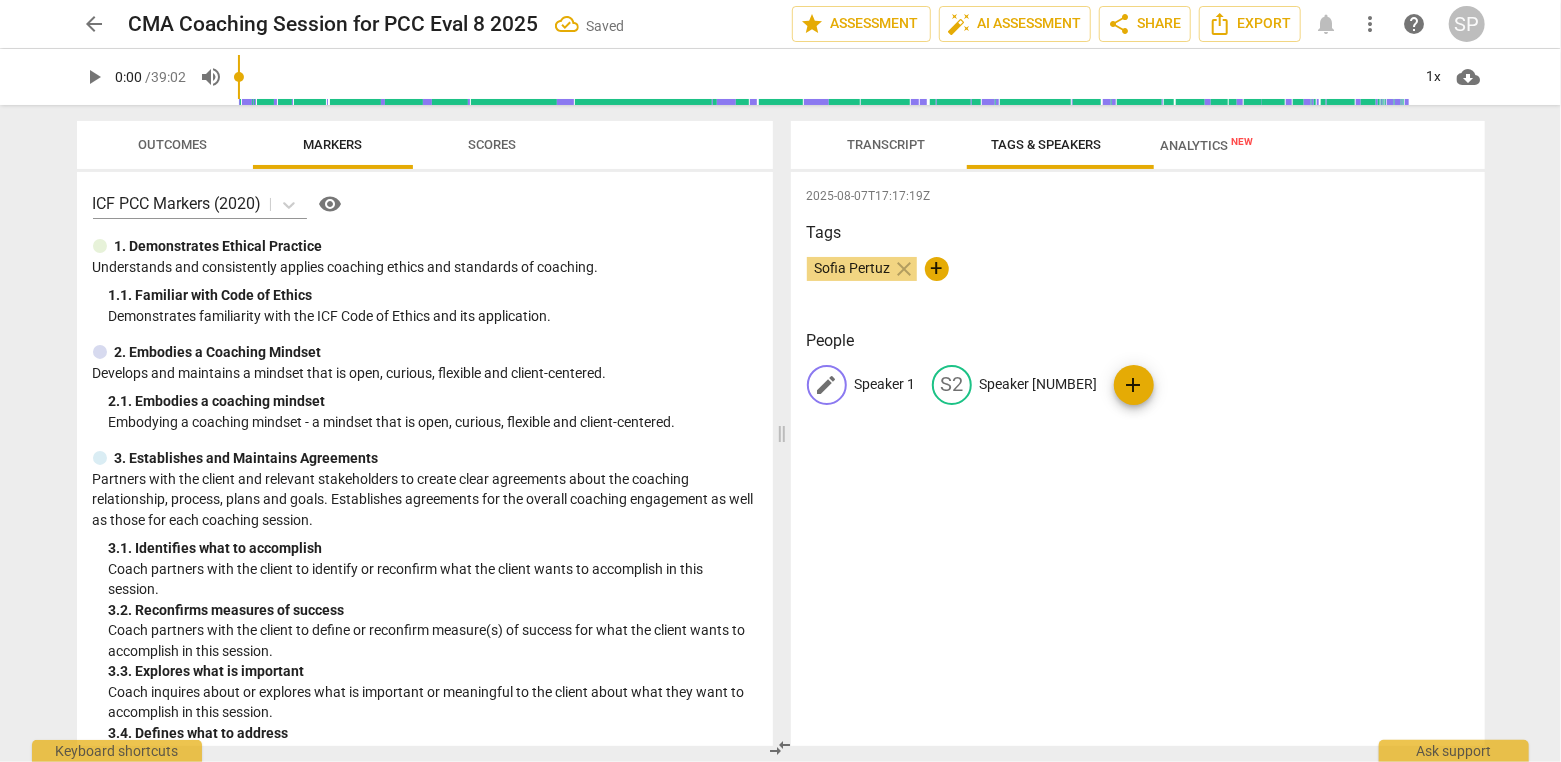 click on "Speaker 1" at bounding box center (885, 384) 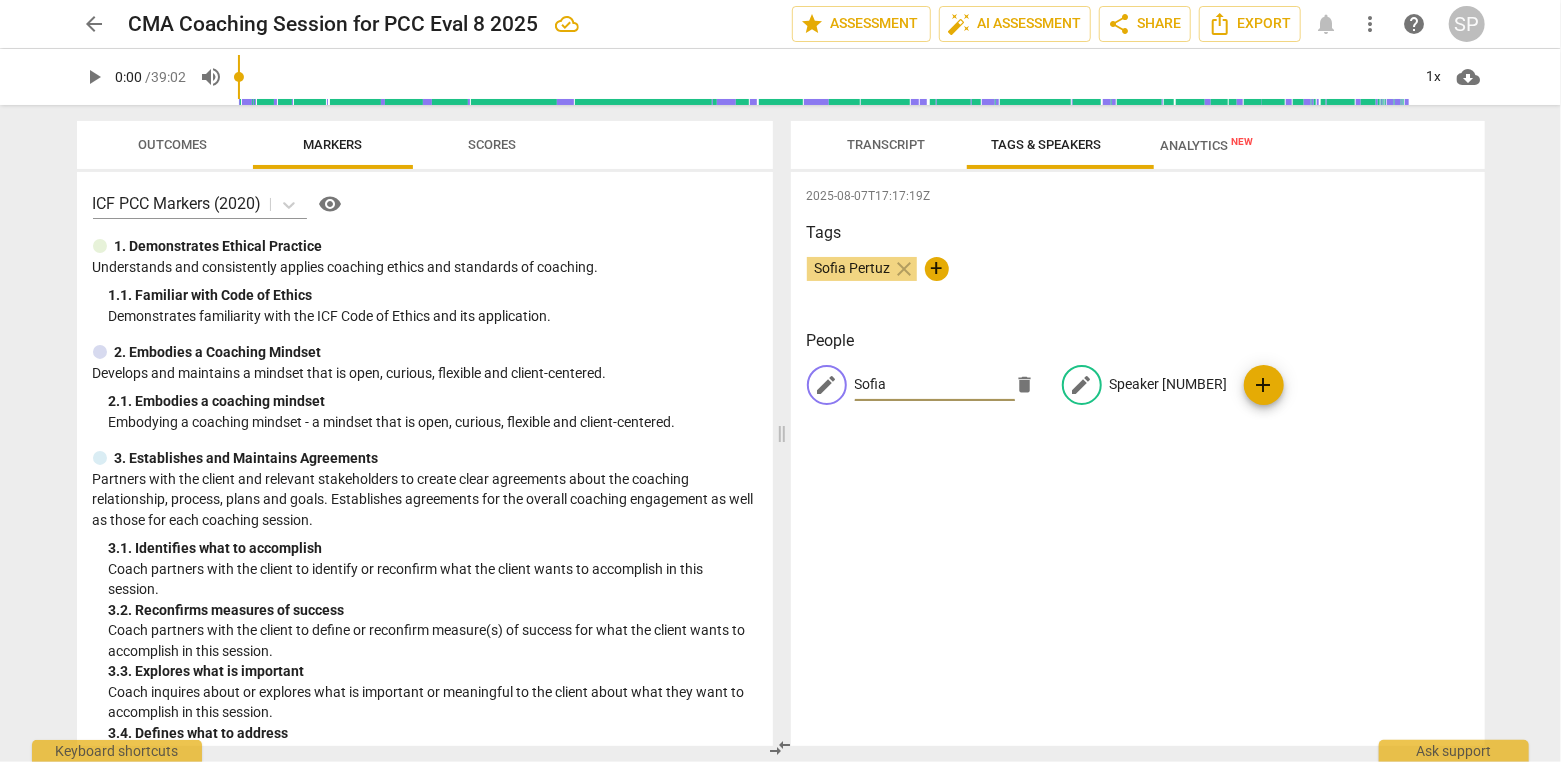 type on "[PERSON]" 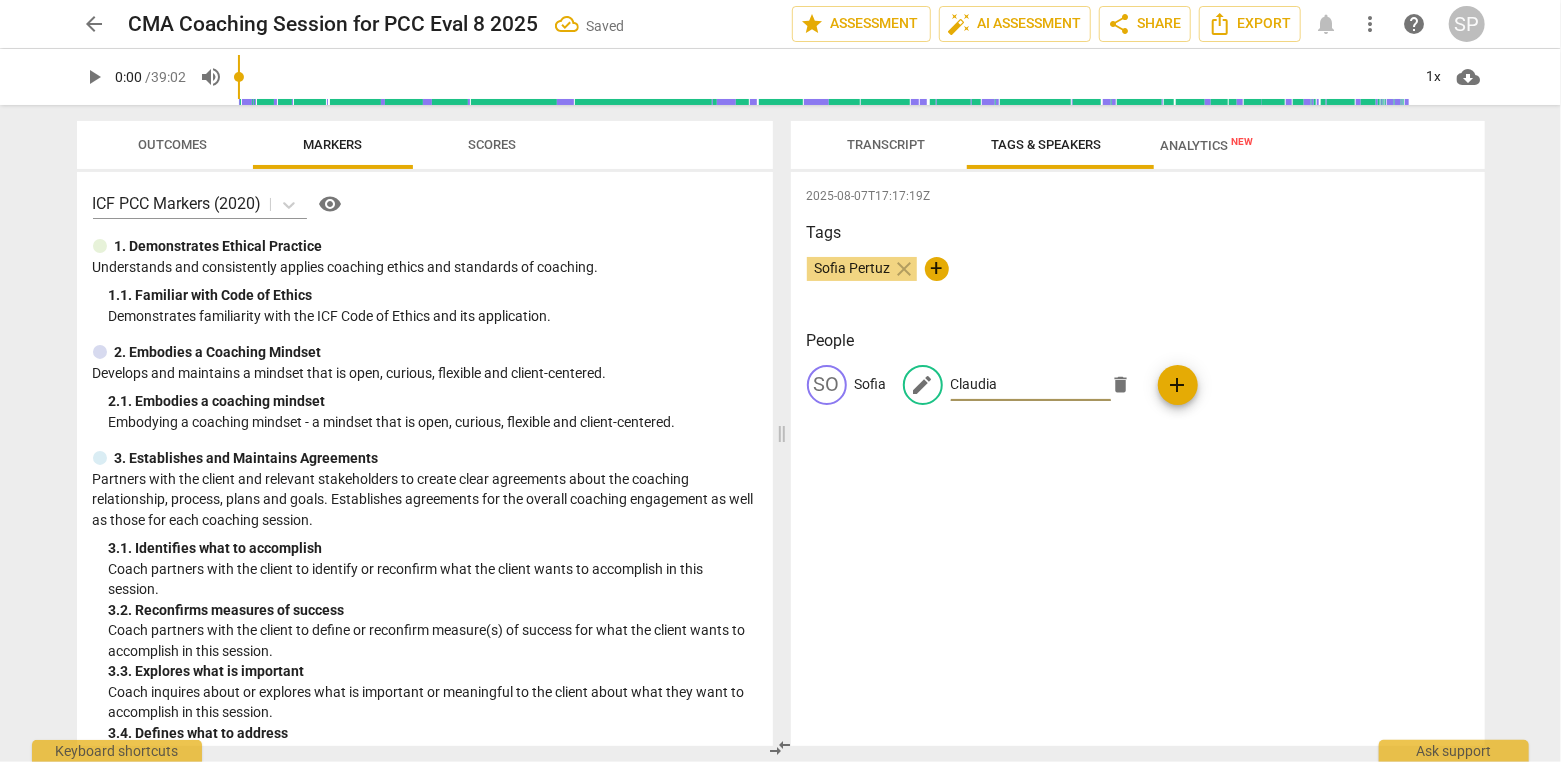 type on "Claudia" 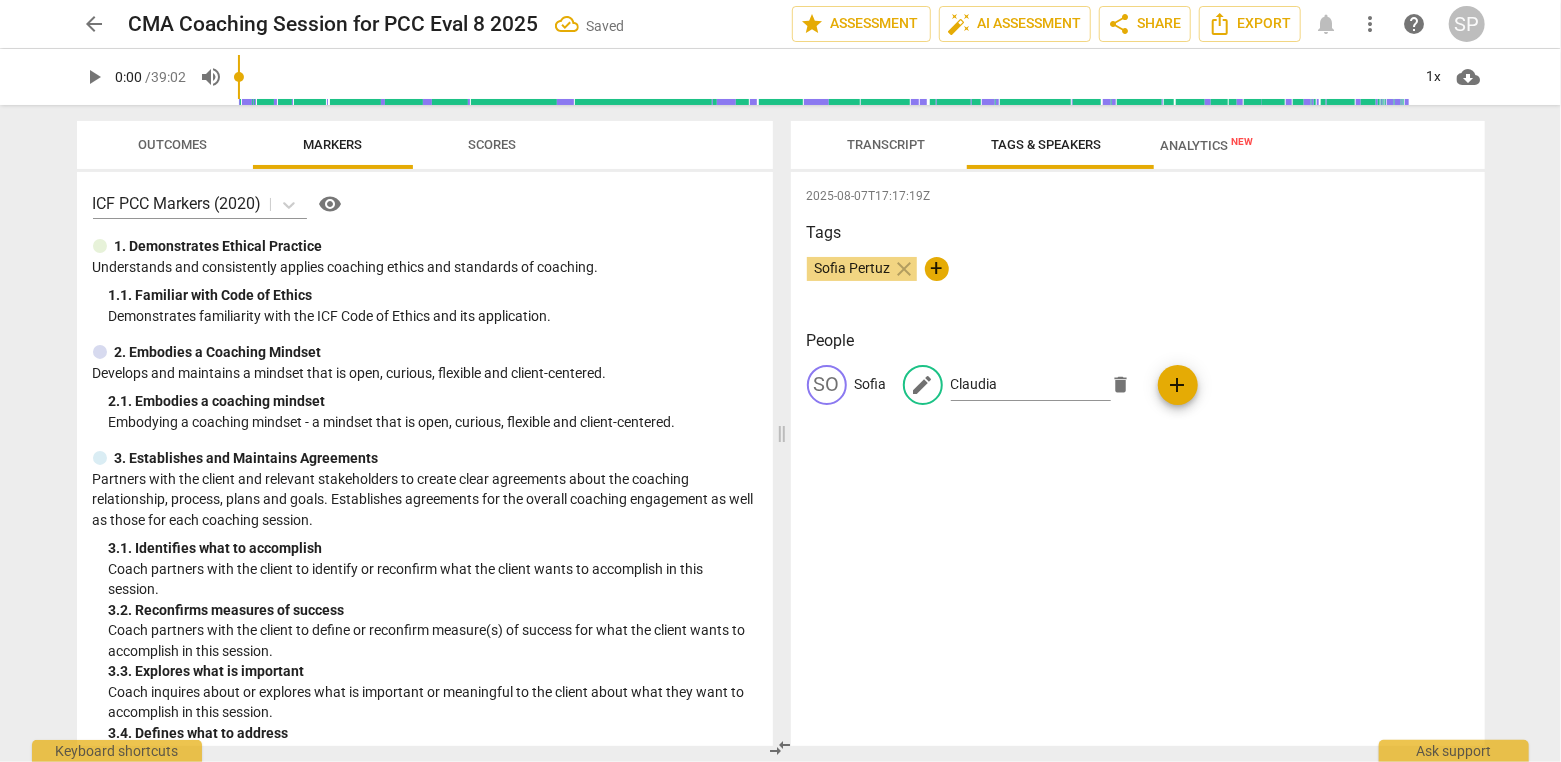 click on "Sofia Pertuz close +" at bounding box center [1138, 277] 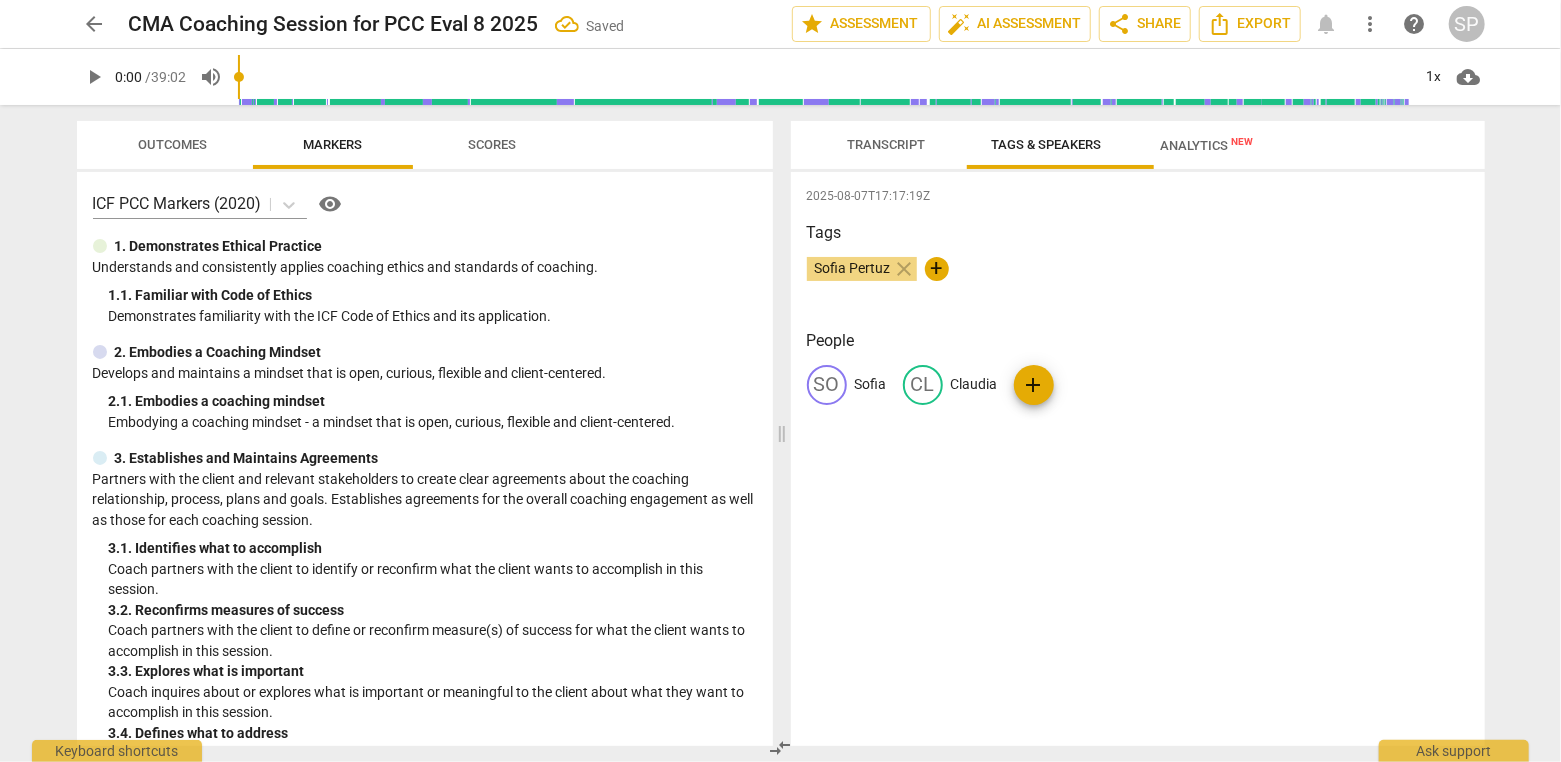 click on "Analytics   New" at bounding box center [1206, 145] 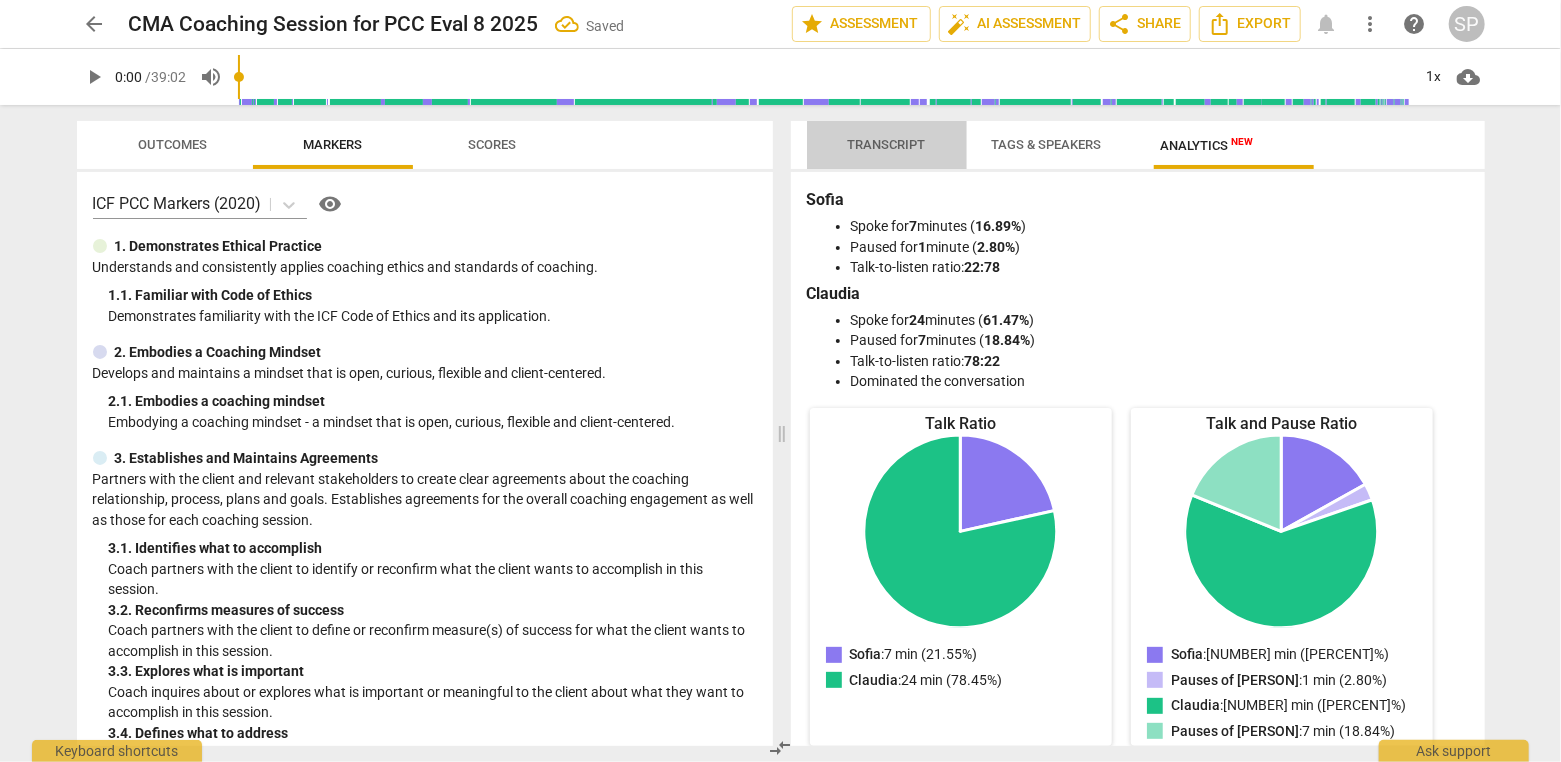 click on "Transcript" at bounding box center [887, 144] 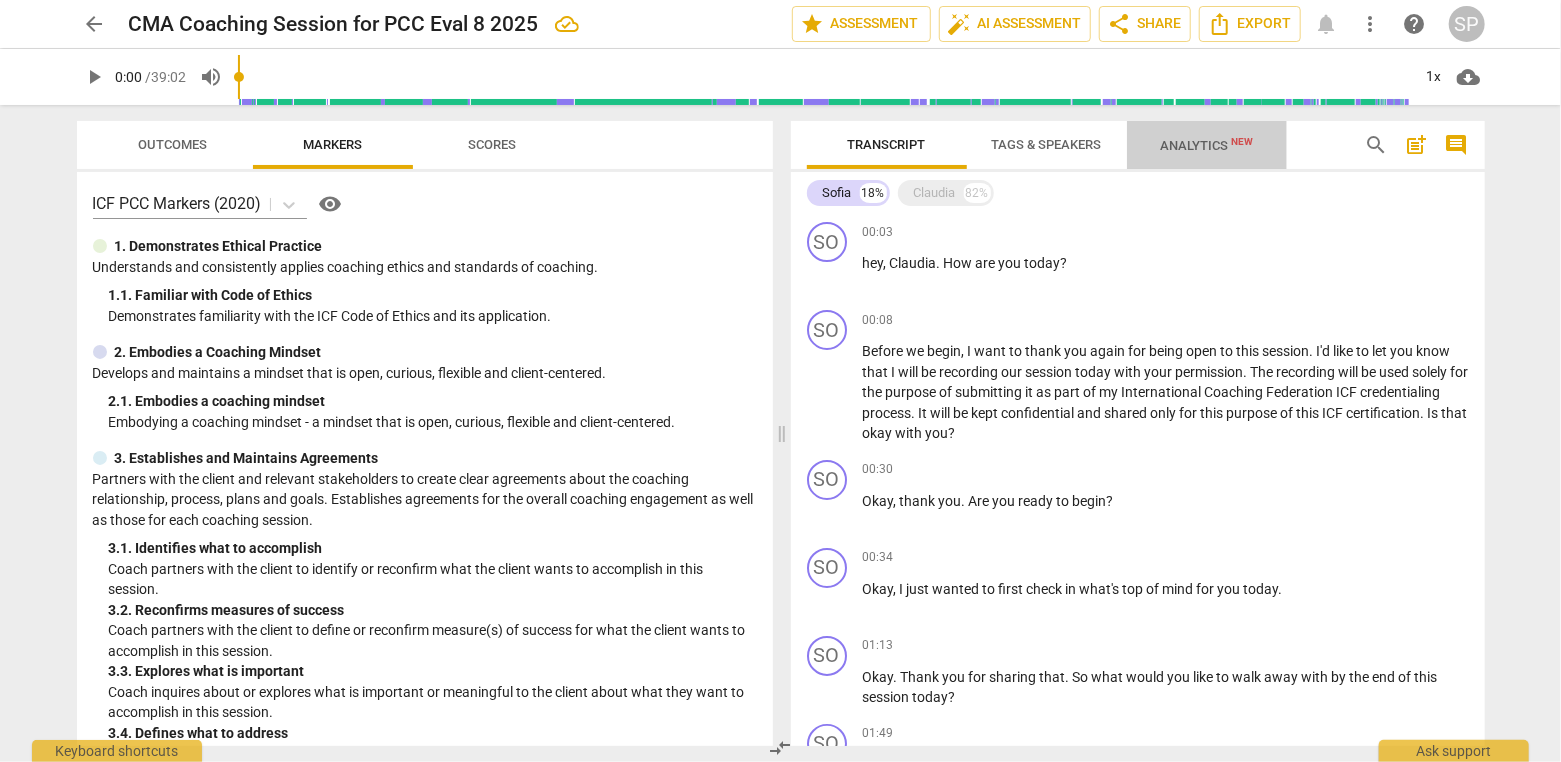 click on "Analytics   New" at bounding box center [1206, 145] 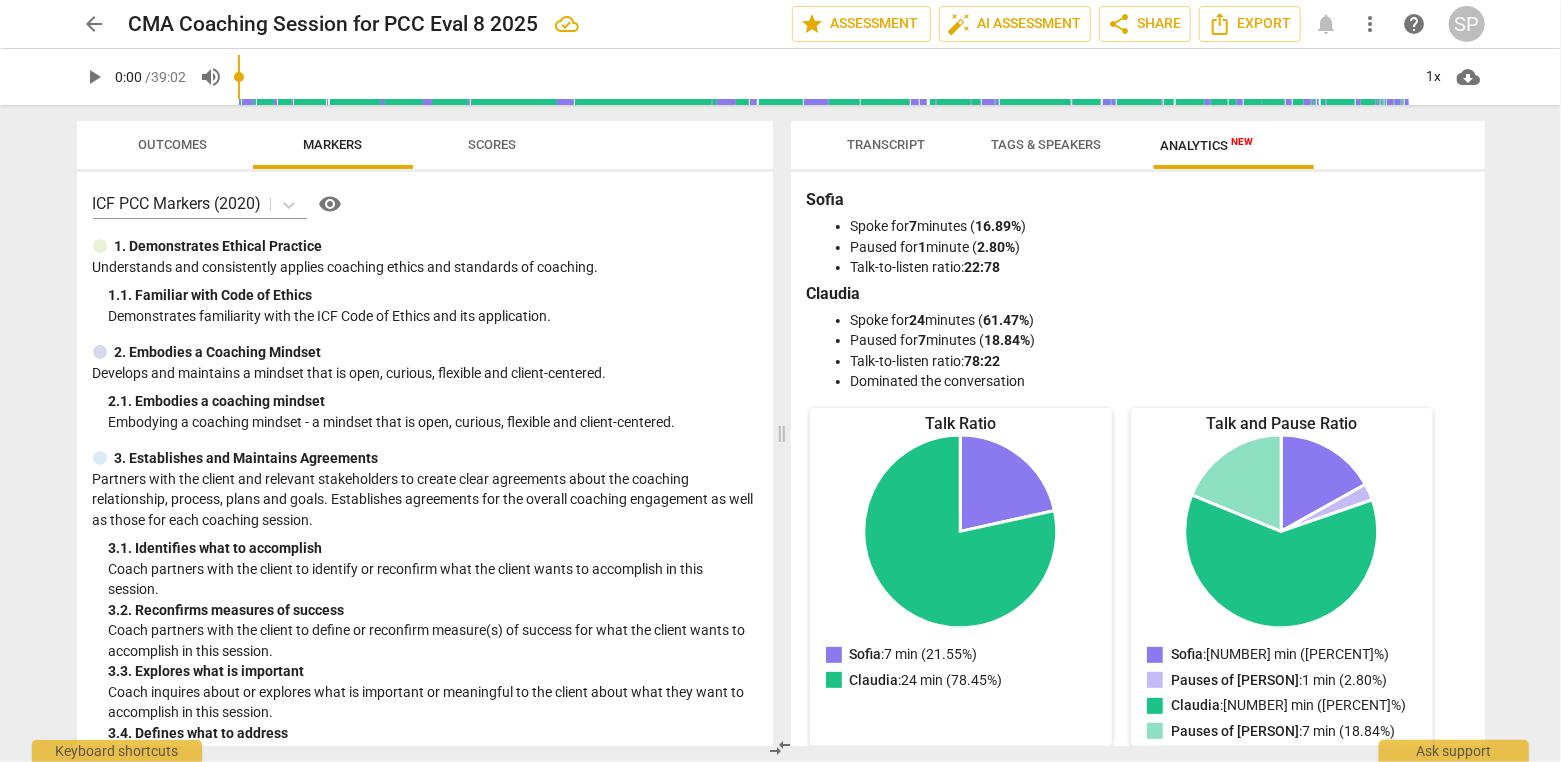 scroll, scrollTop: 0, scrollLeft: 0, axis: both 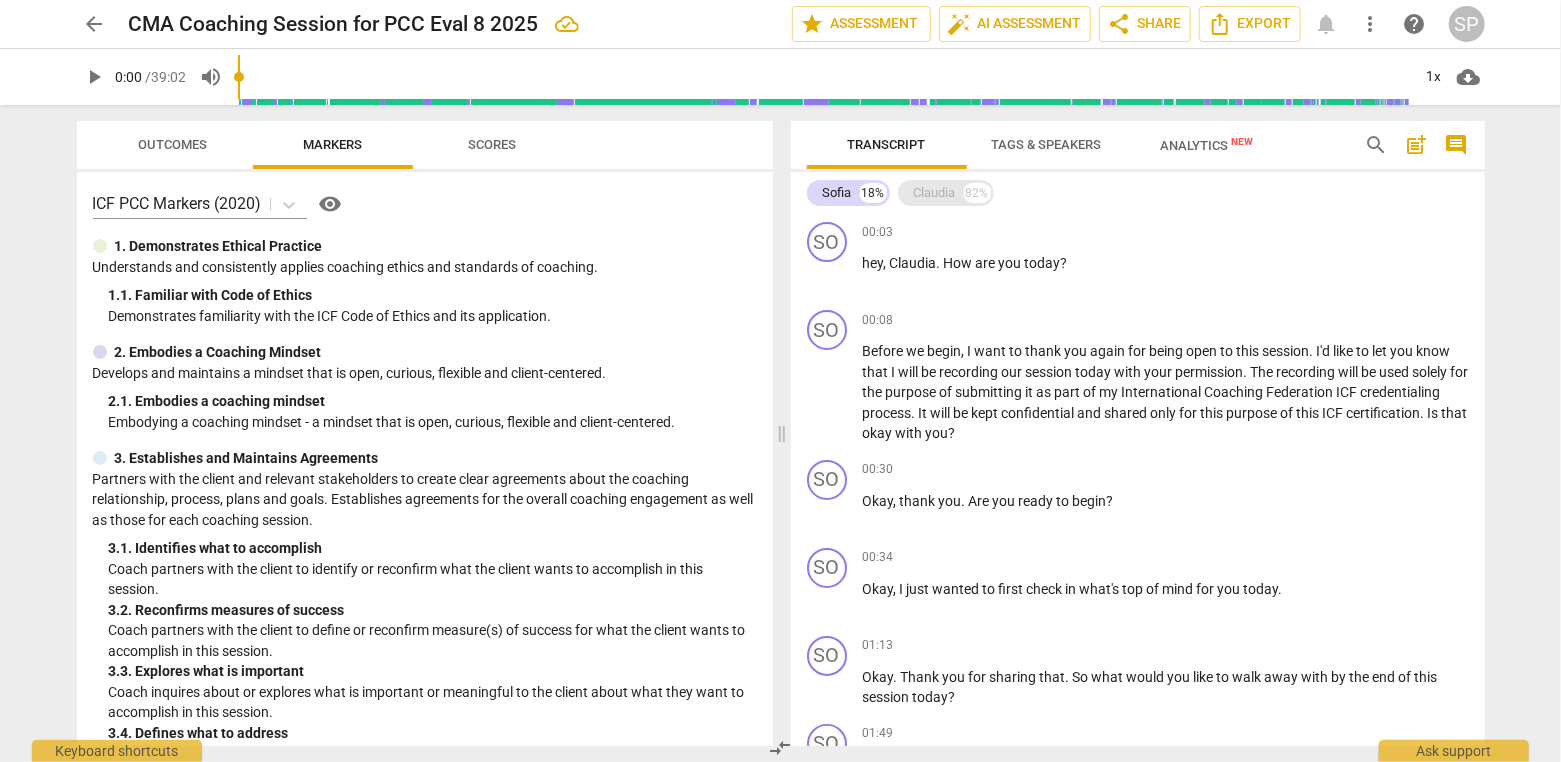 click on "Claudia 82%" at bounding box center [946, 193] 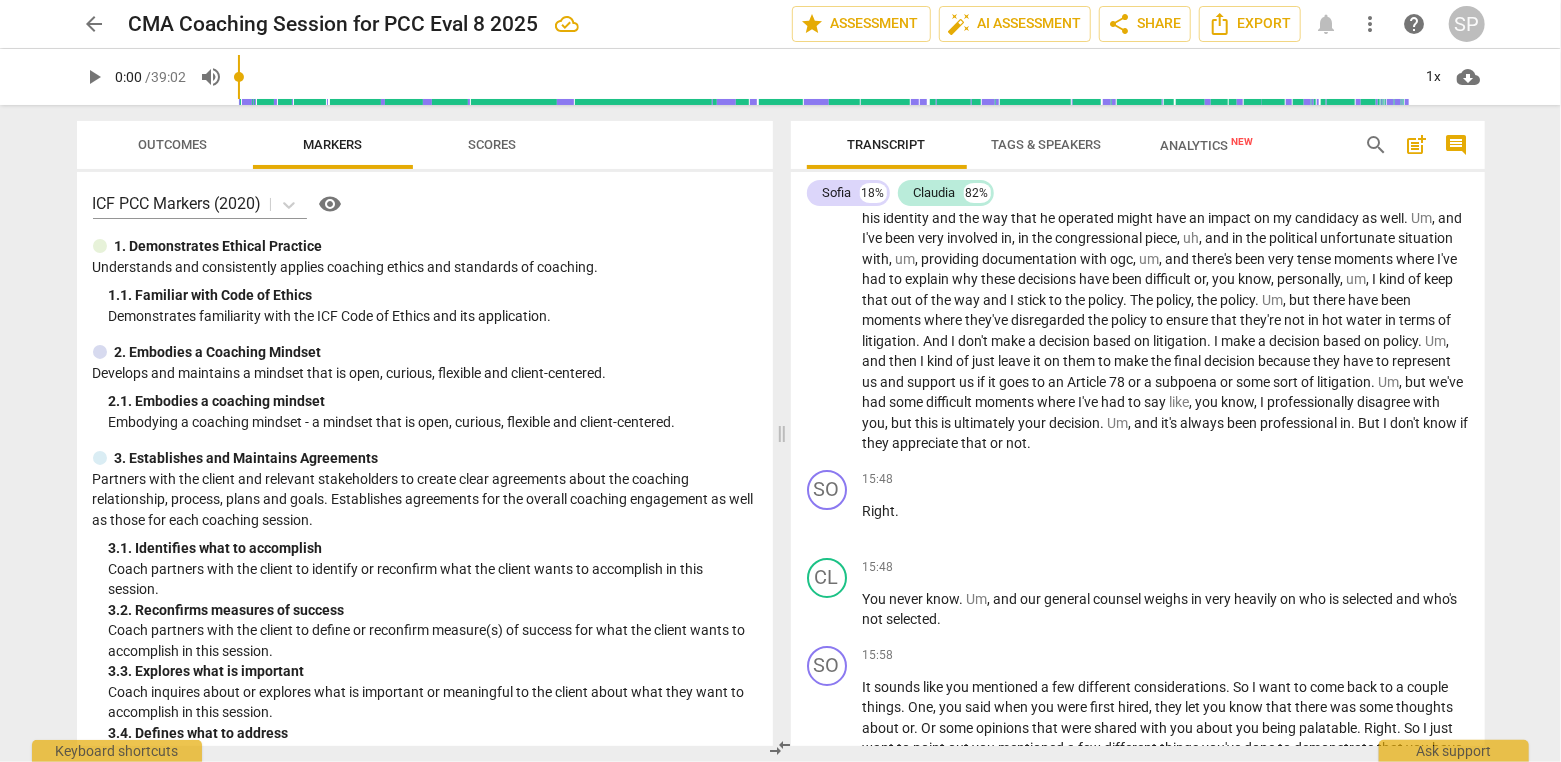 scroll, scrollTop: 3900, scrollLeft: 0, axis: vertical 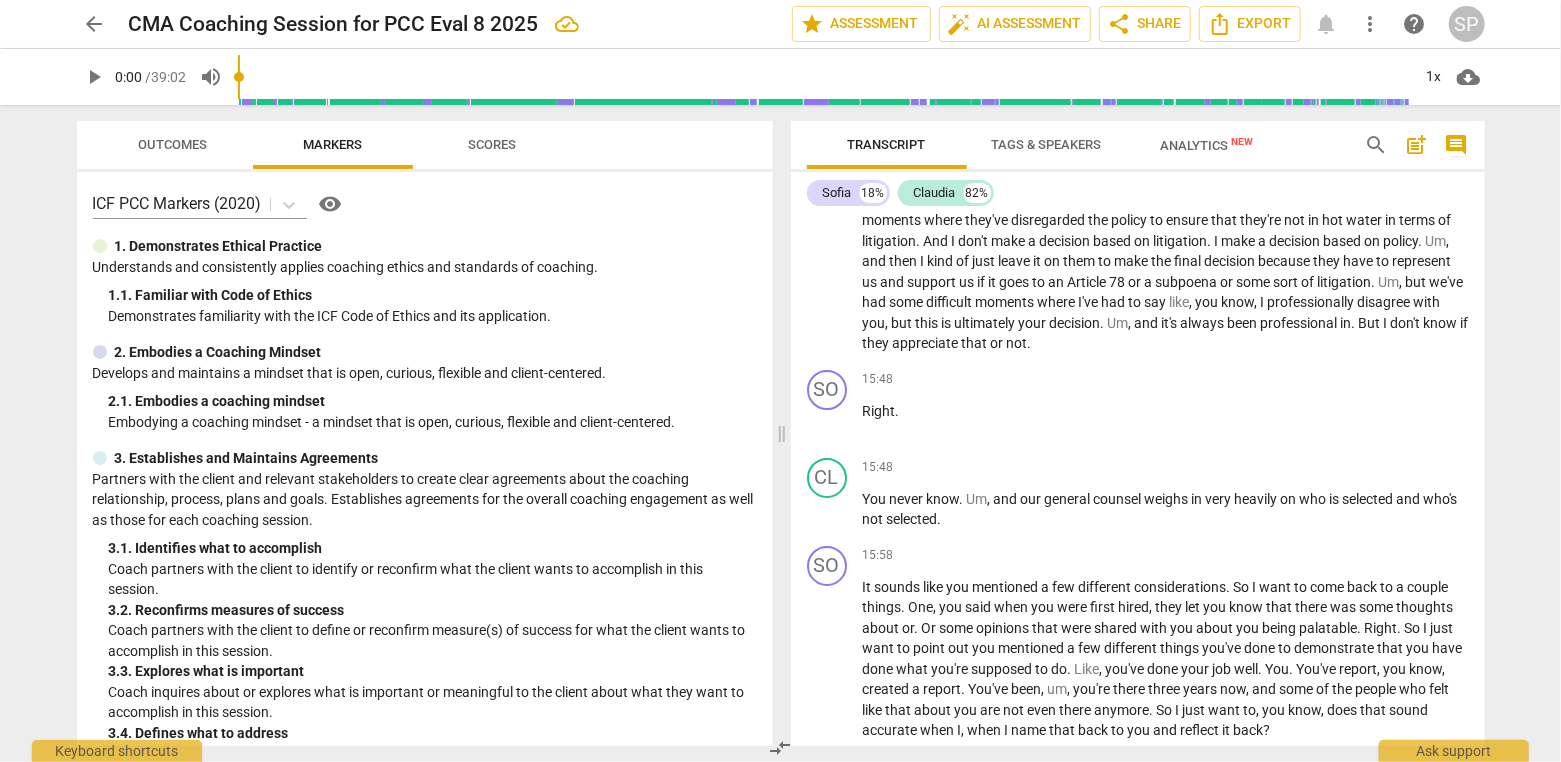 drag, startPoint x: 865, startPoint y: 573, endPoint x: 887, endPoint y: 570, distance: 22.203604 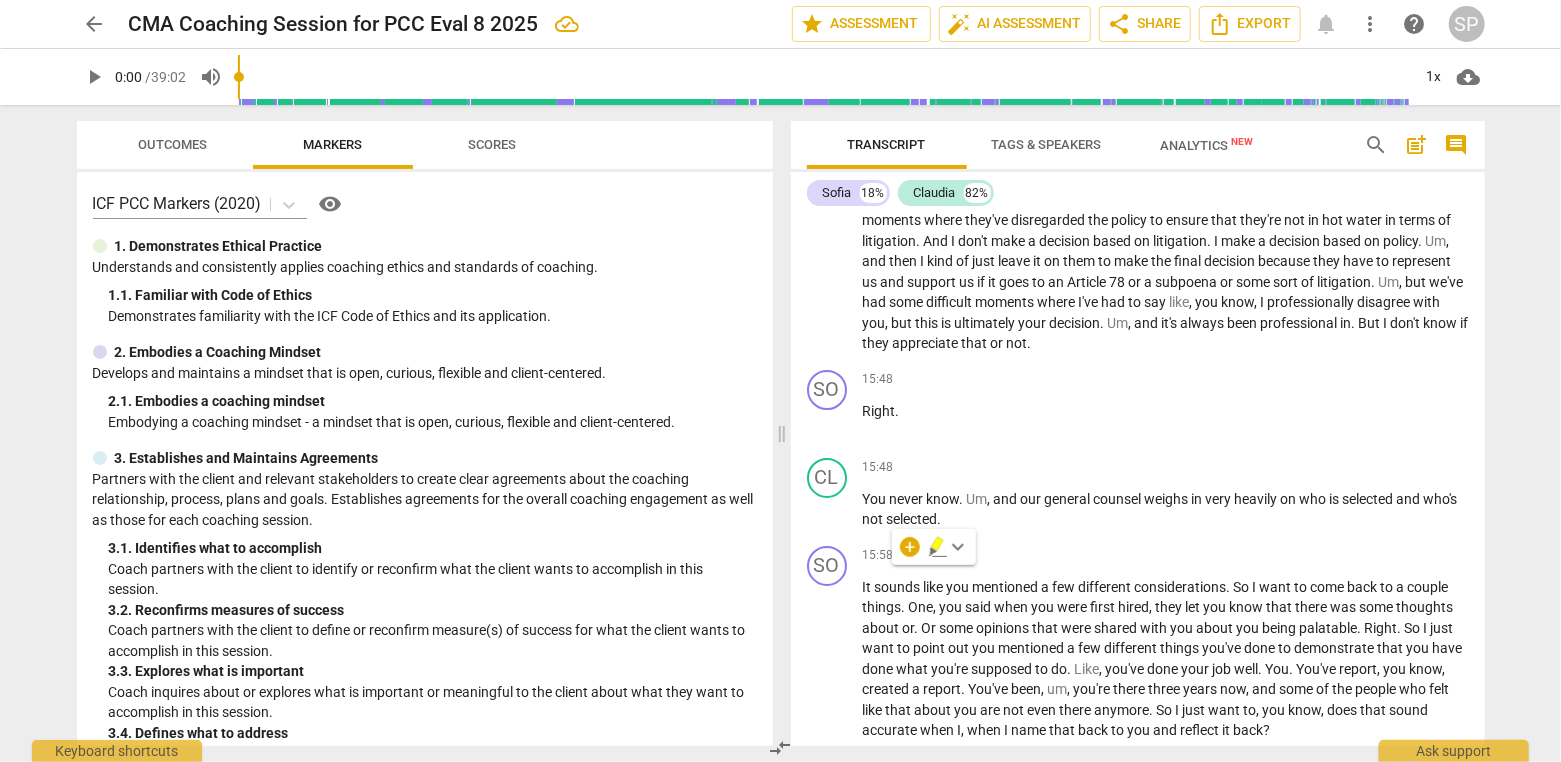 type 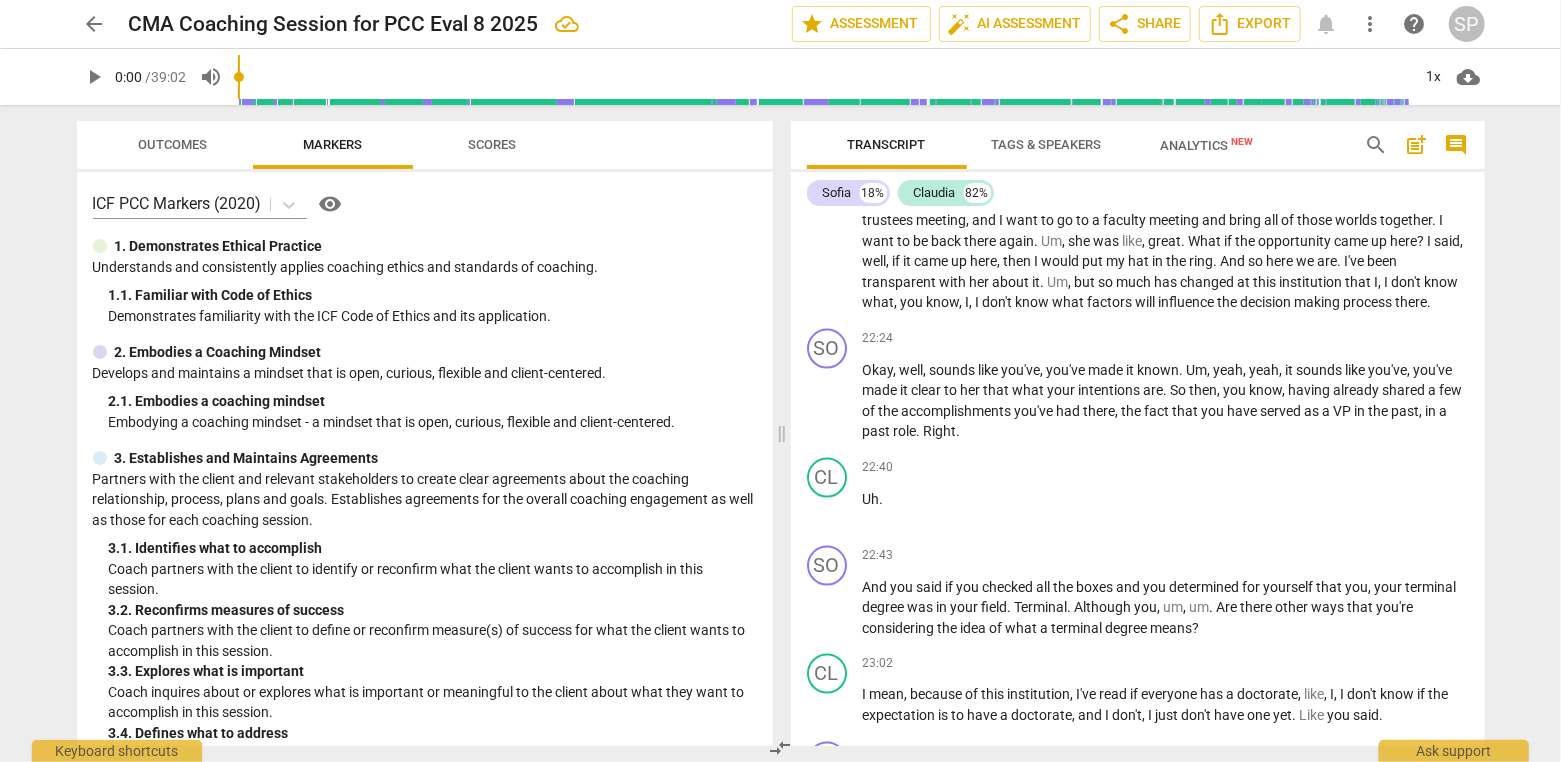scroll, scrollTop: 5700, scrollLeft: 0, axis: vertical 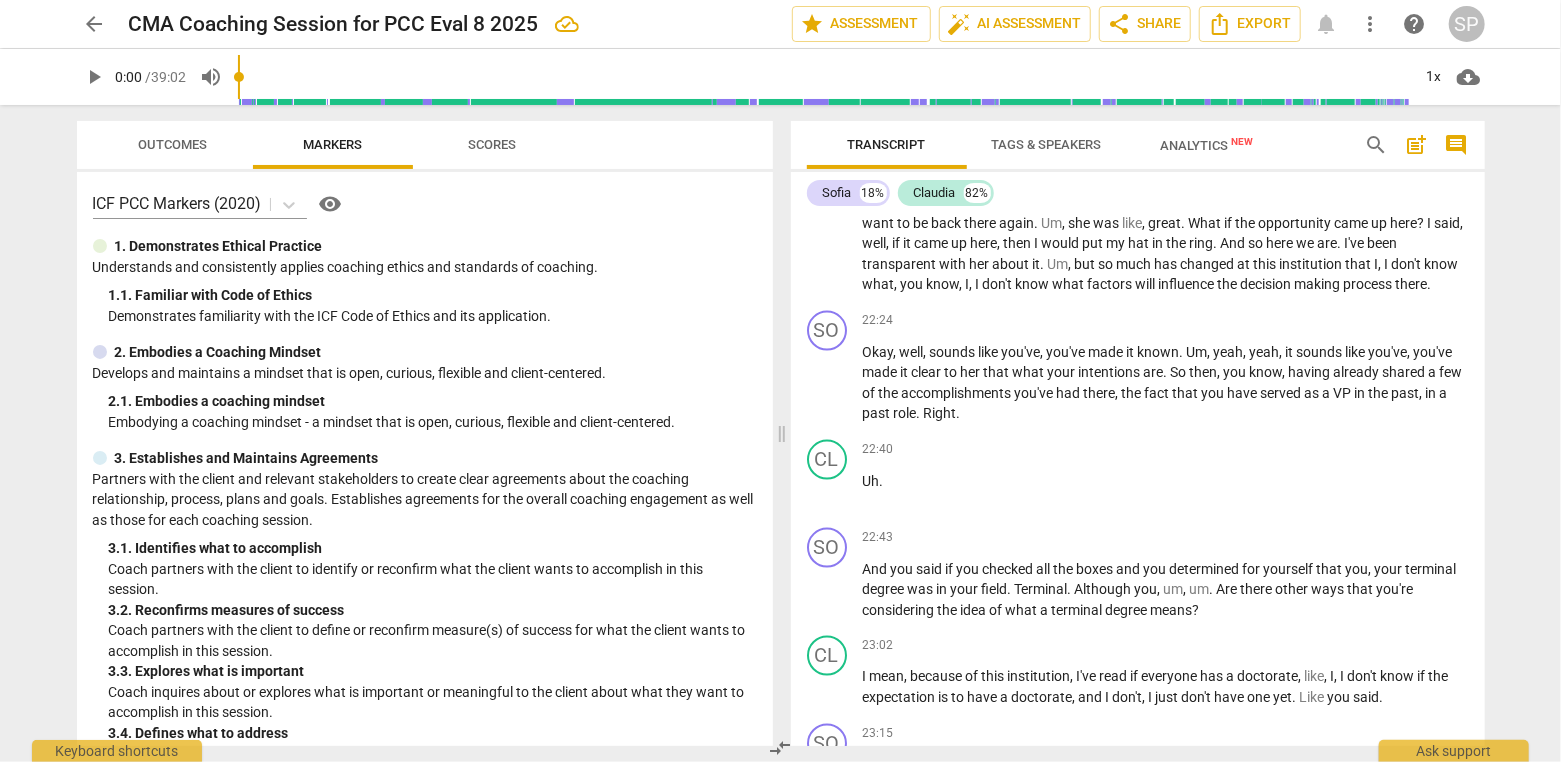 drag, startPoint x: 928, startPoint y: 457, endPoint x: 953, endPoint y: 458, distance: 25.019993 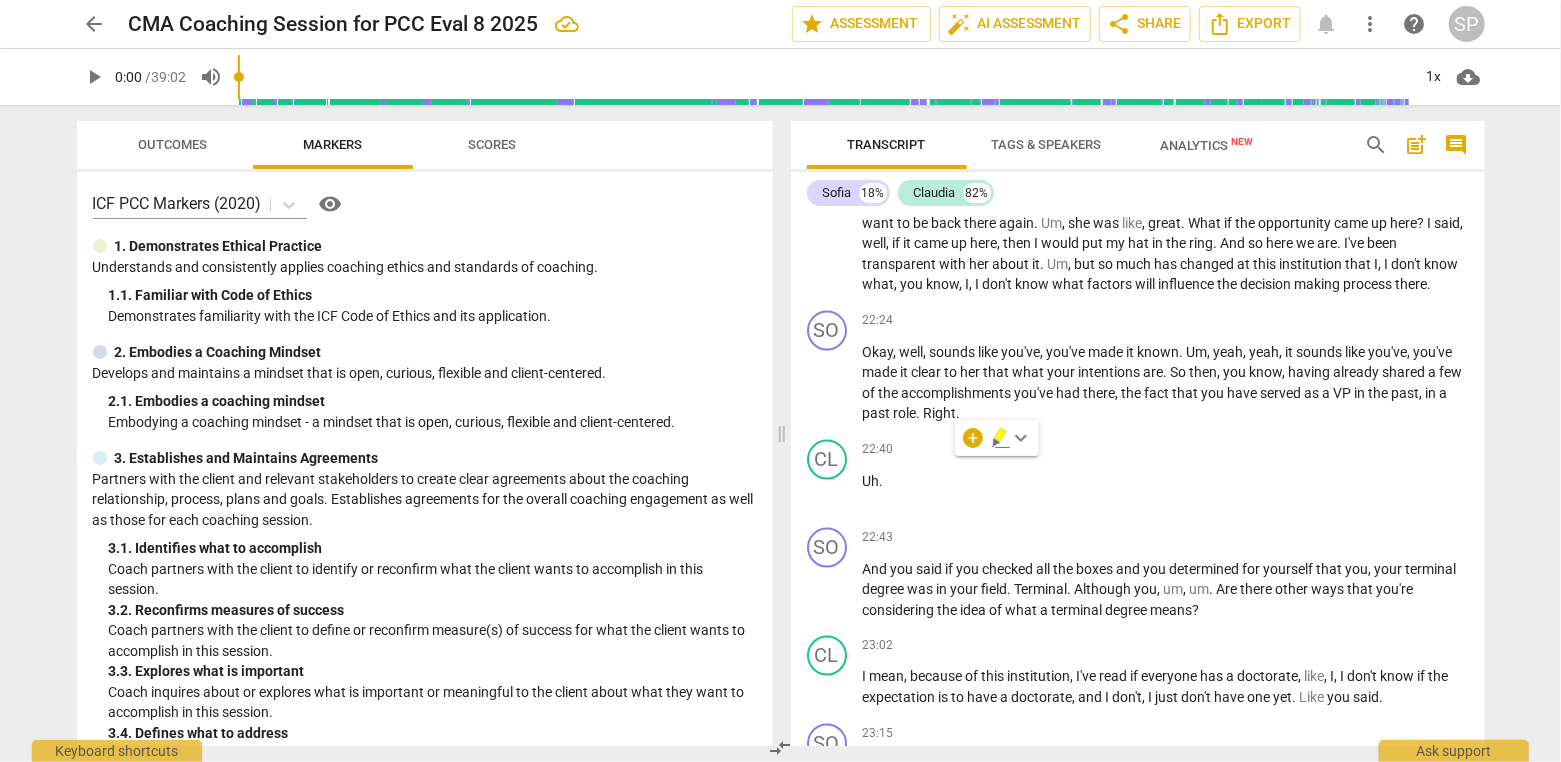 type 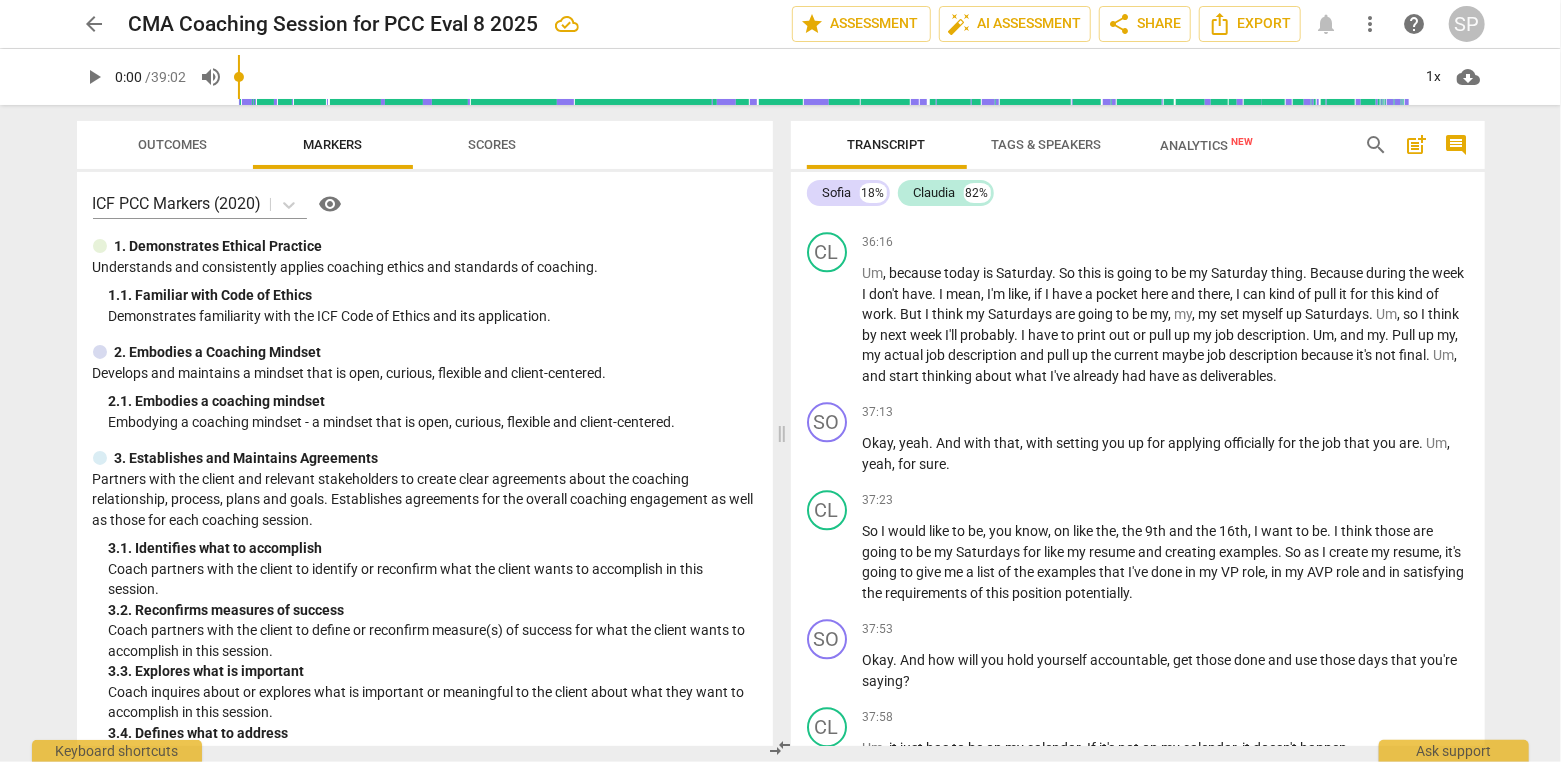 scroll, scrollTop: 10900, scrollLeft: 0, axis: vertical 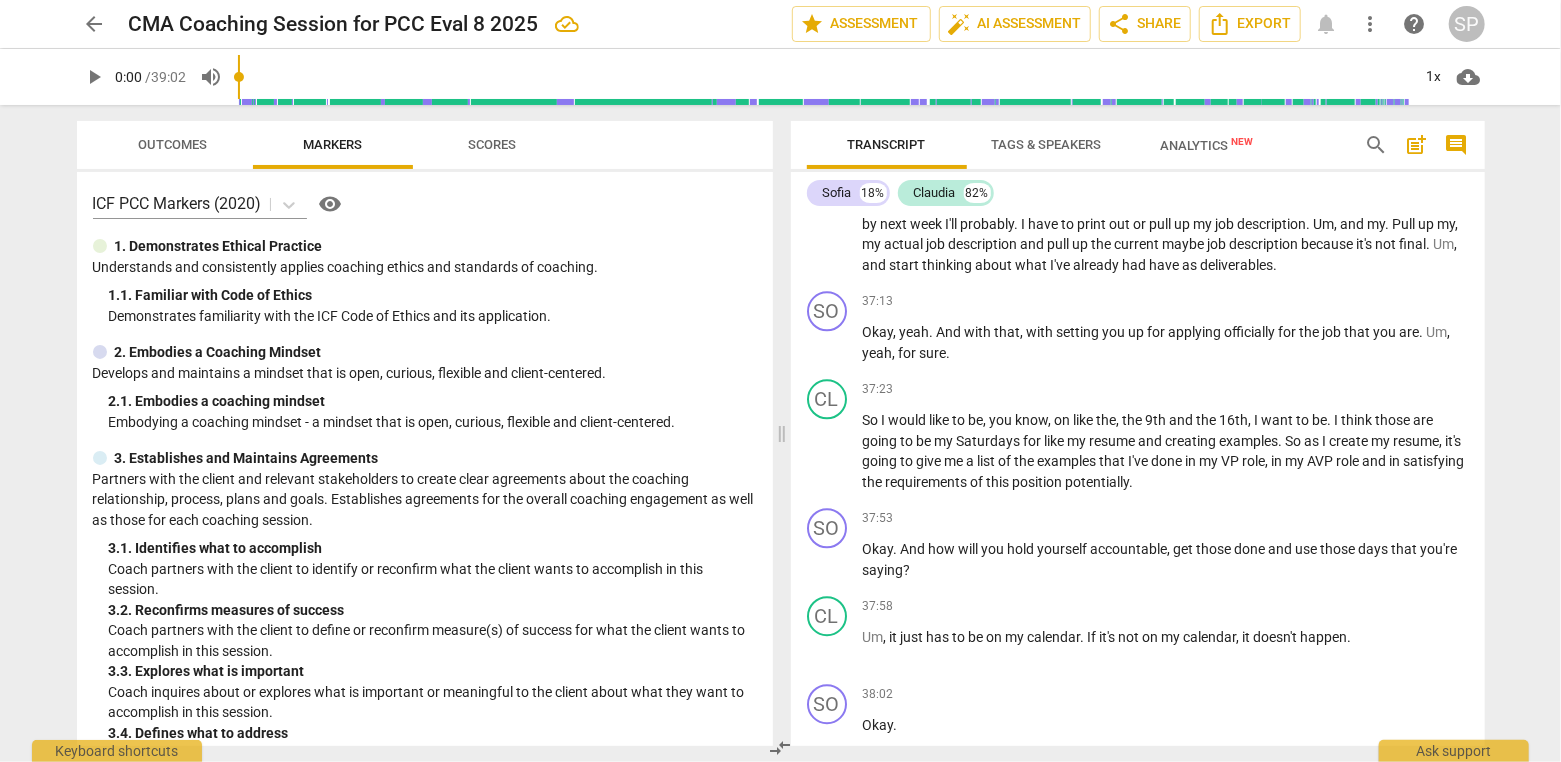 drag, startPoint x: 1056, startPoint y: 321, endPoint x: 1073, endPoint y: 312, distance: 19.235384 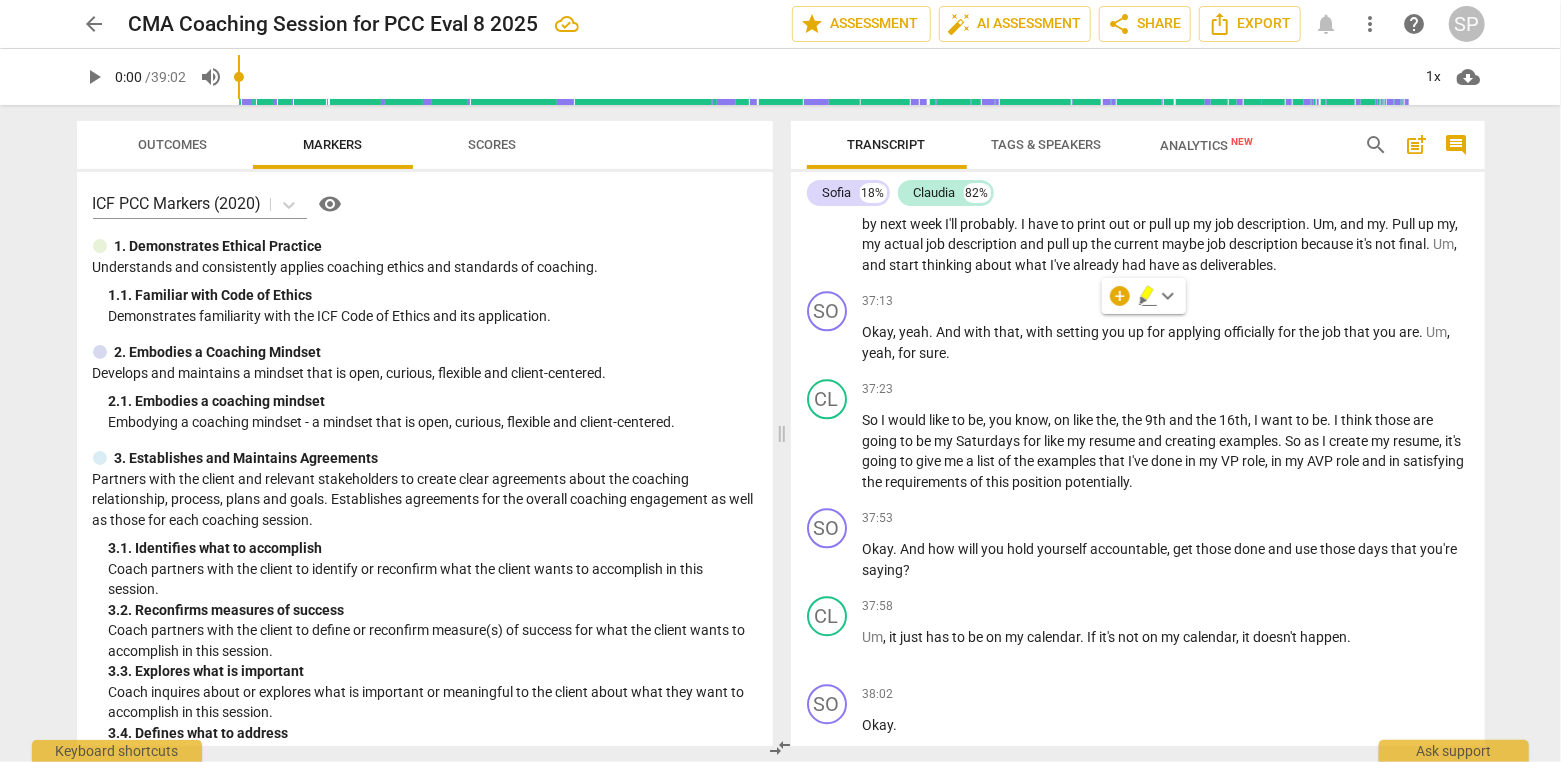 type 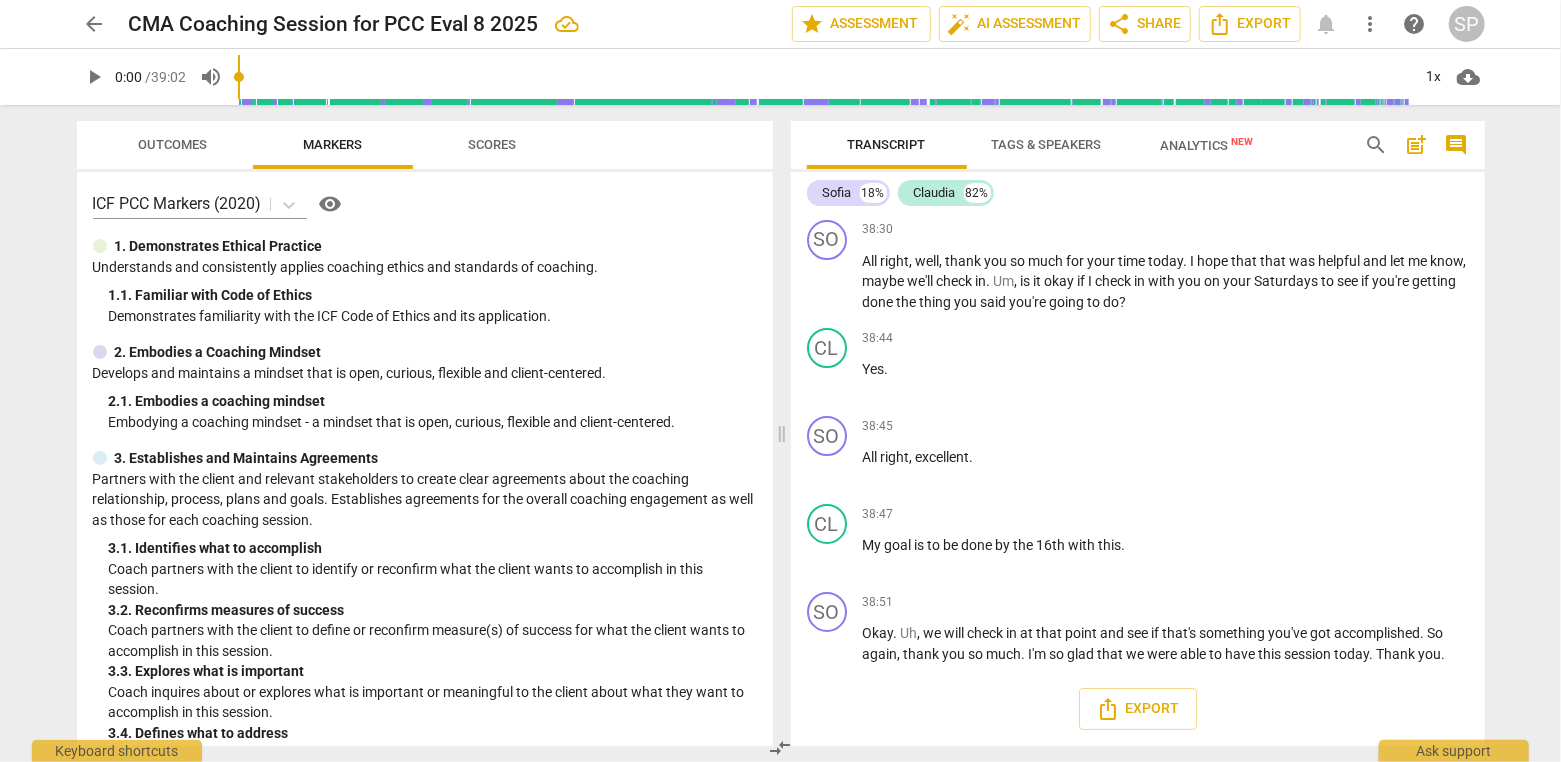 scroll, scrollTop: 13100, scrollLeft: 0, axis: vertical 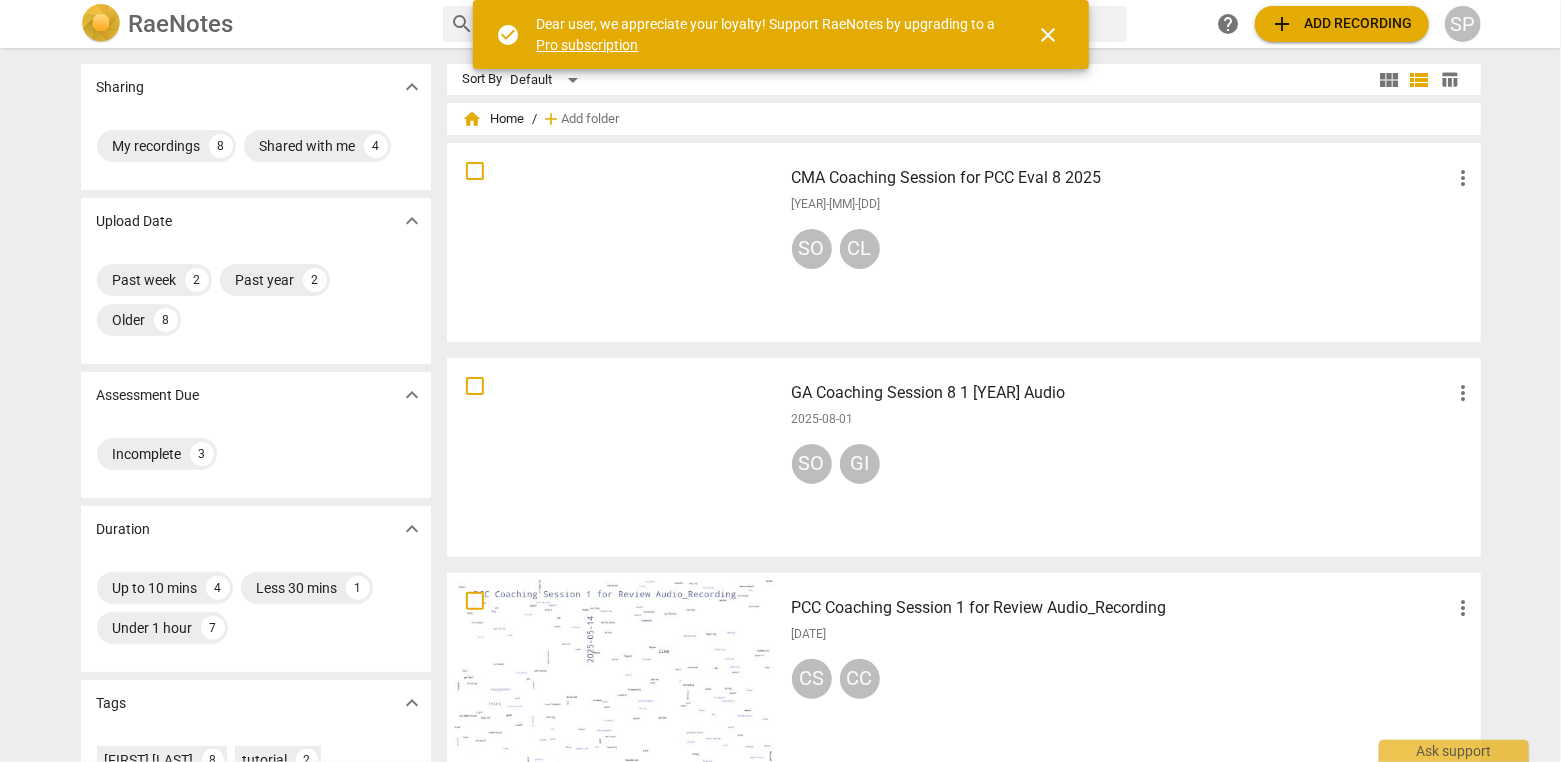click on "close" at bounding box center (1049, 35) 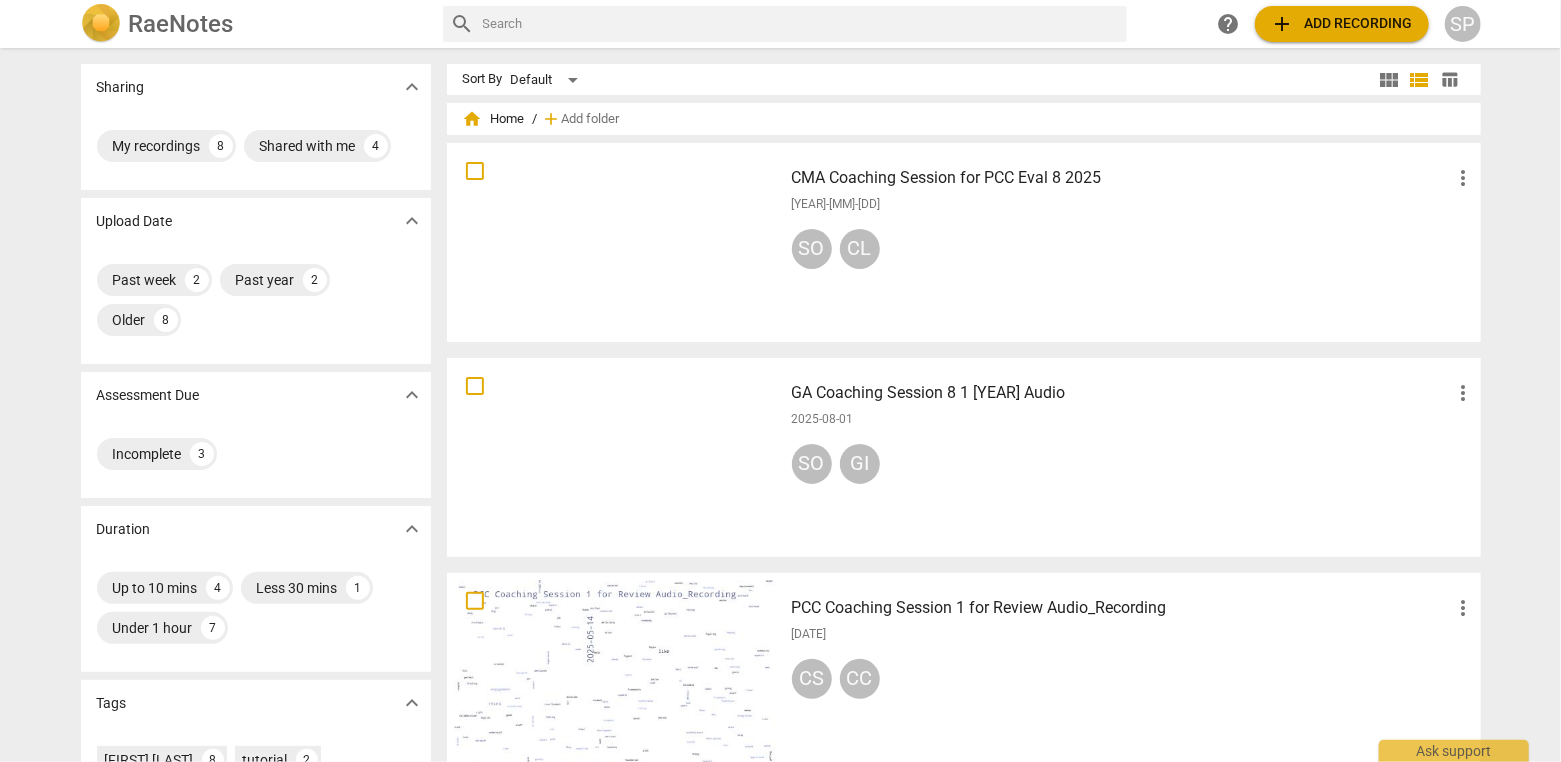 click on "CMA Coaching Session for PCC Eval 8 [YEAR] more_vert [YEAR]-[MM]-[DD] SO CL" at bounding box center [1134, 242] 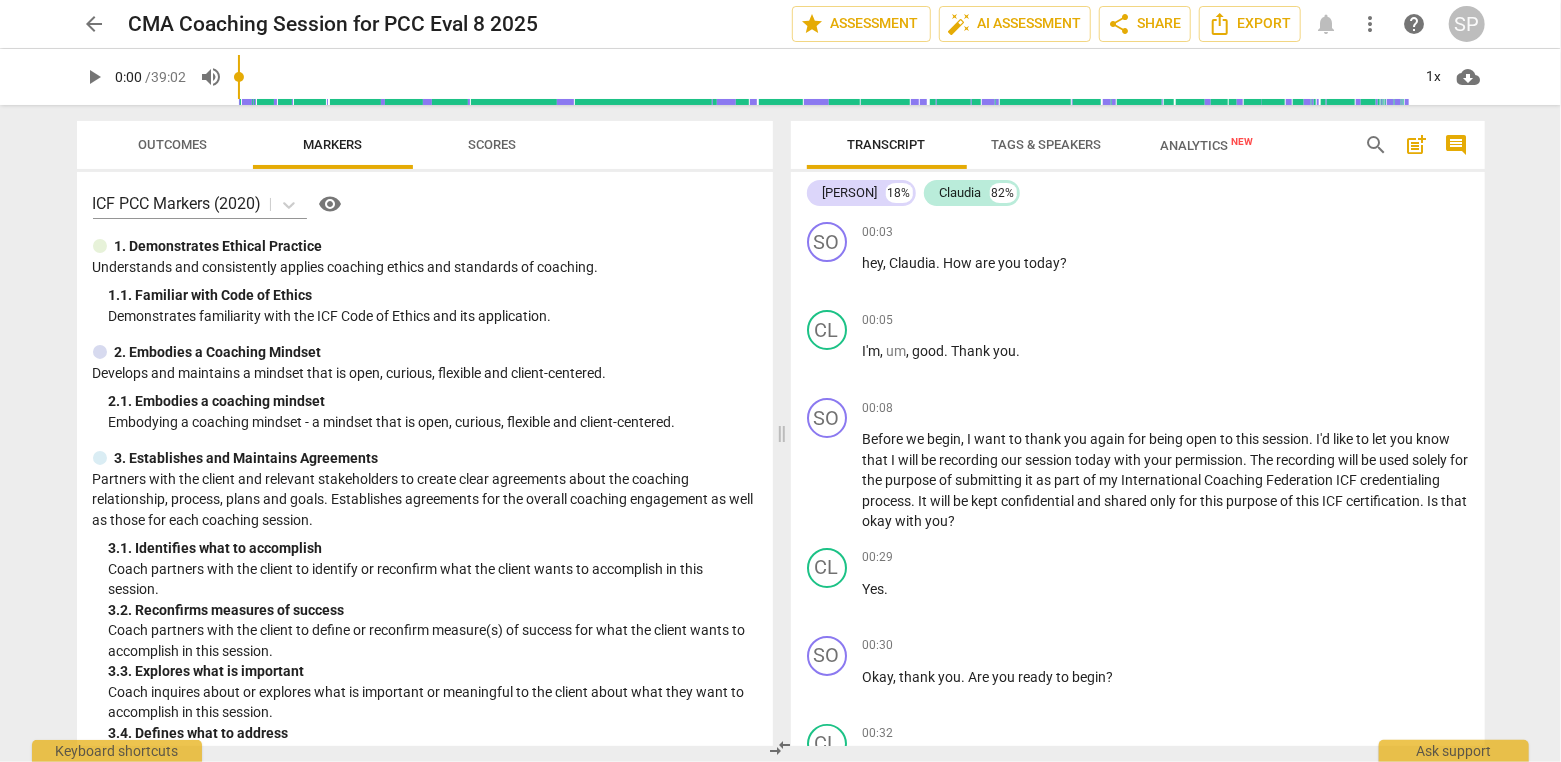 click on "Analytics   New" at bounding box center (1207, 145) 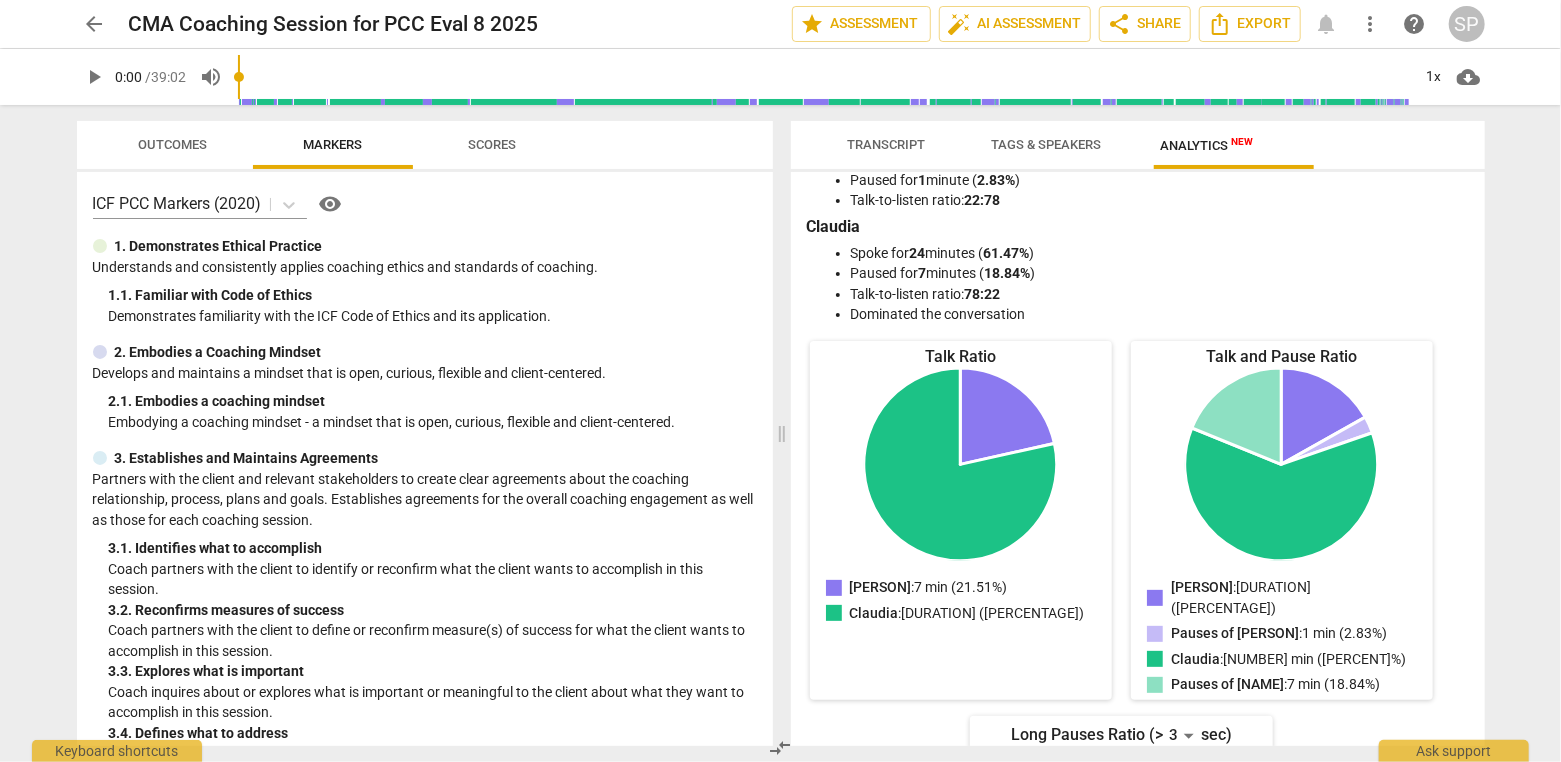 scroll, scrollTop: 0, scrollLeft: 0, axis: both 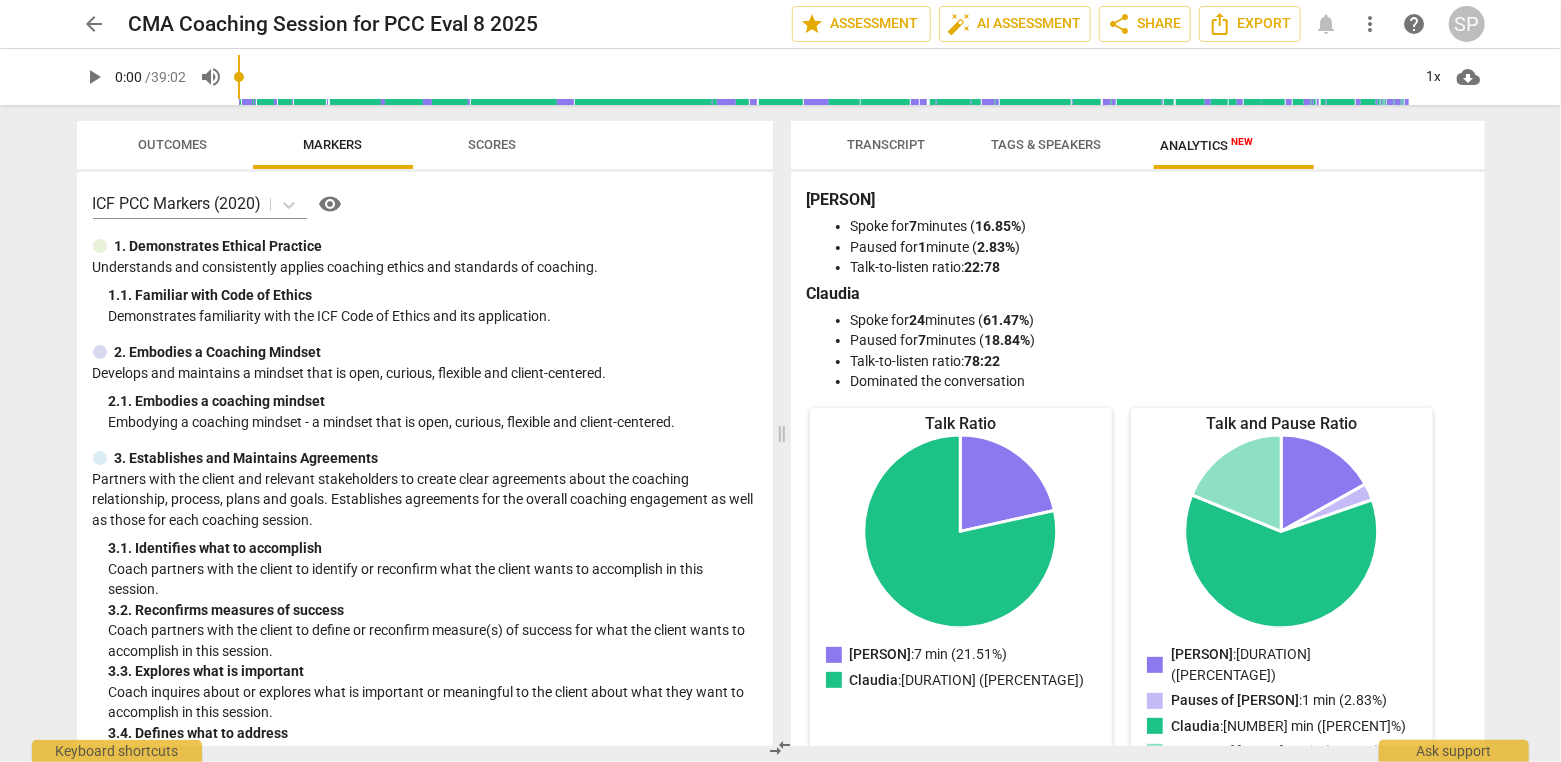 click on "Tags & Speakers" at bounding box center (1047, 144) 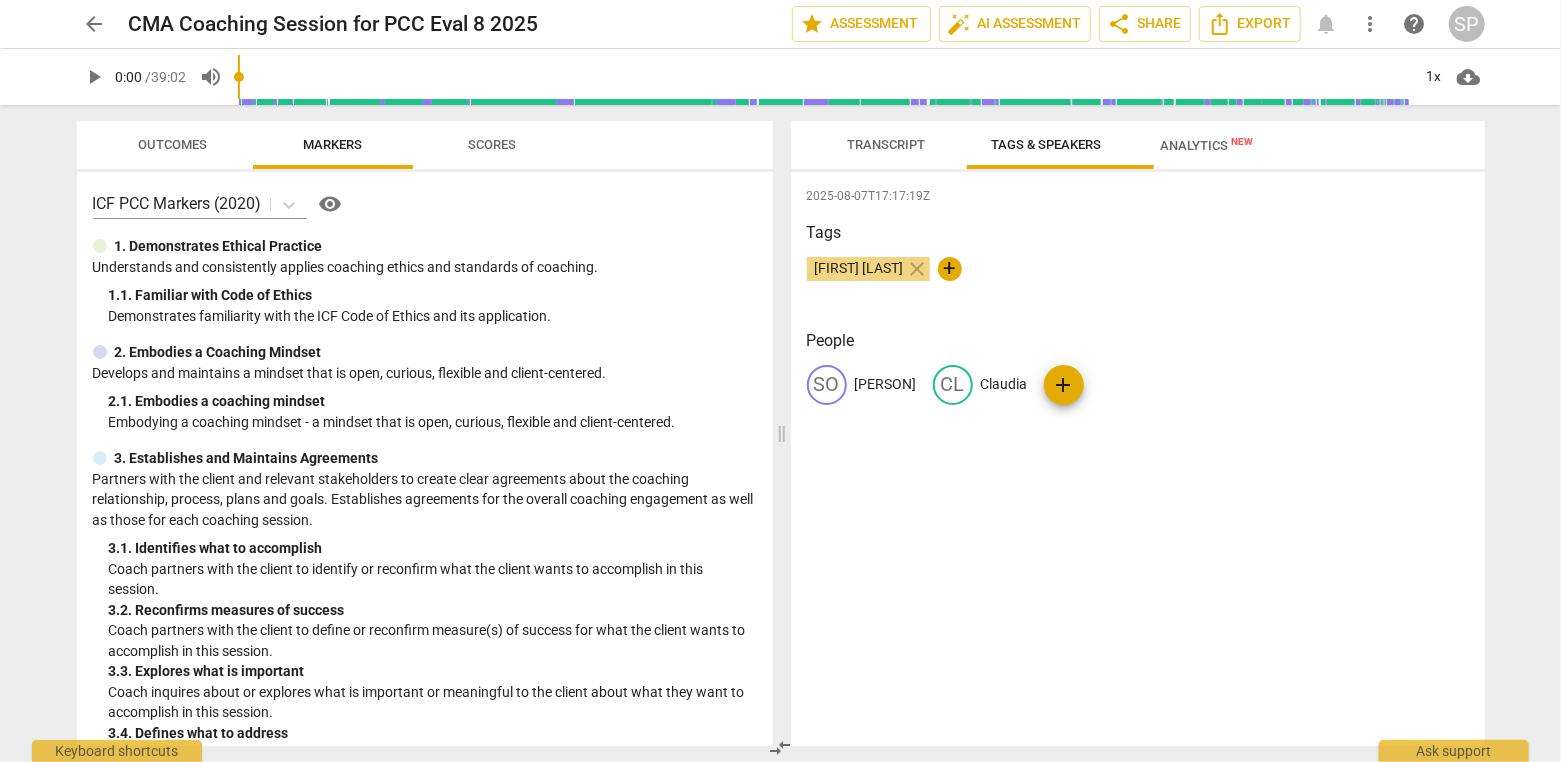 click on "Transcript" at bounding box center [887, 144] 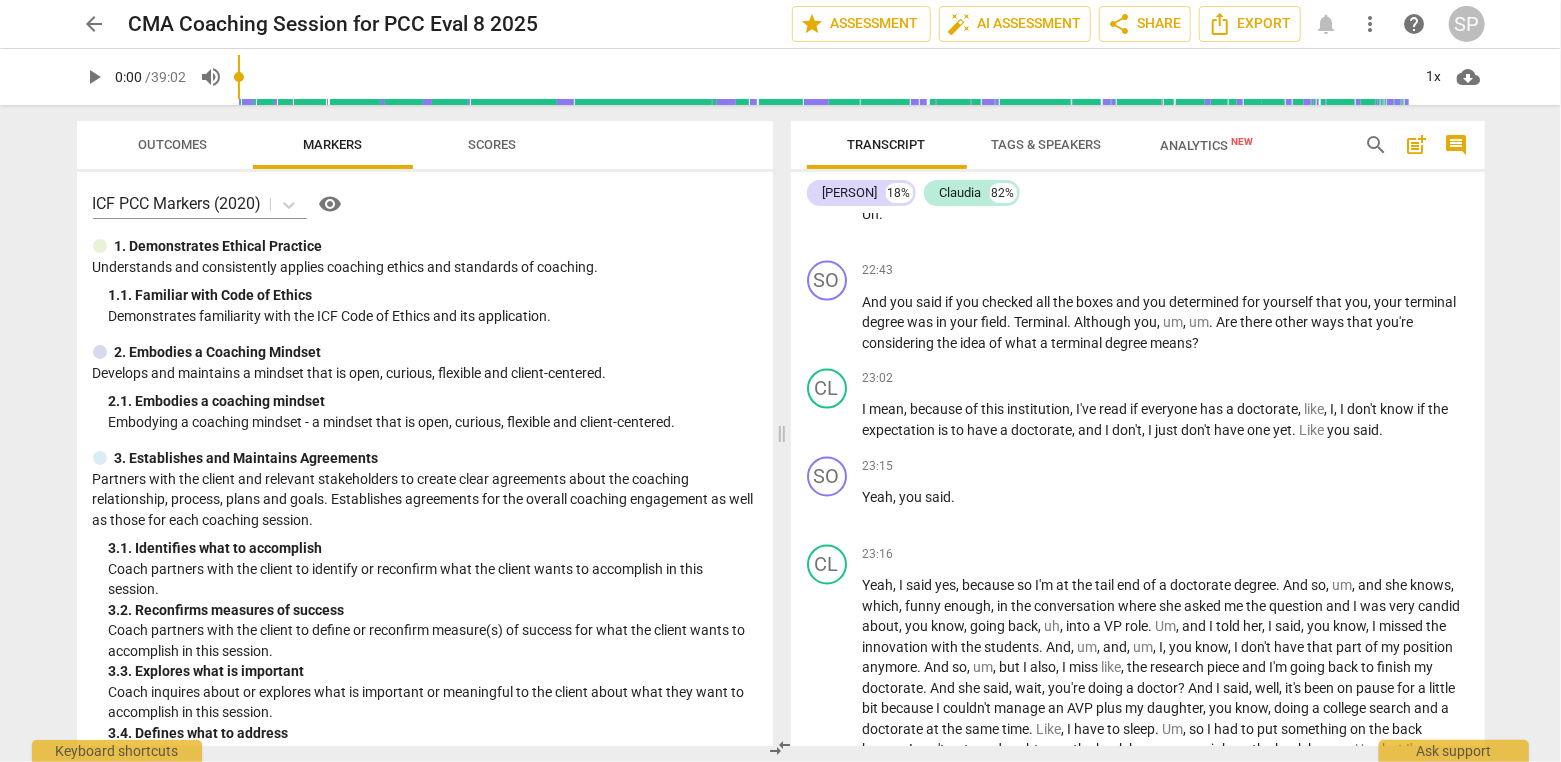 scroll, scrollTop: 6200, scrollLeft: 0, axis: vertical 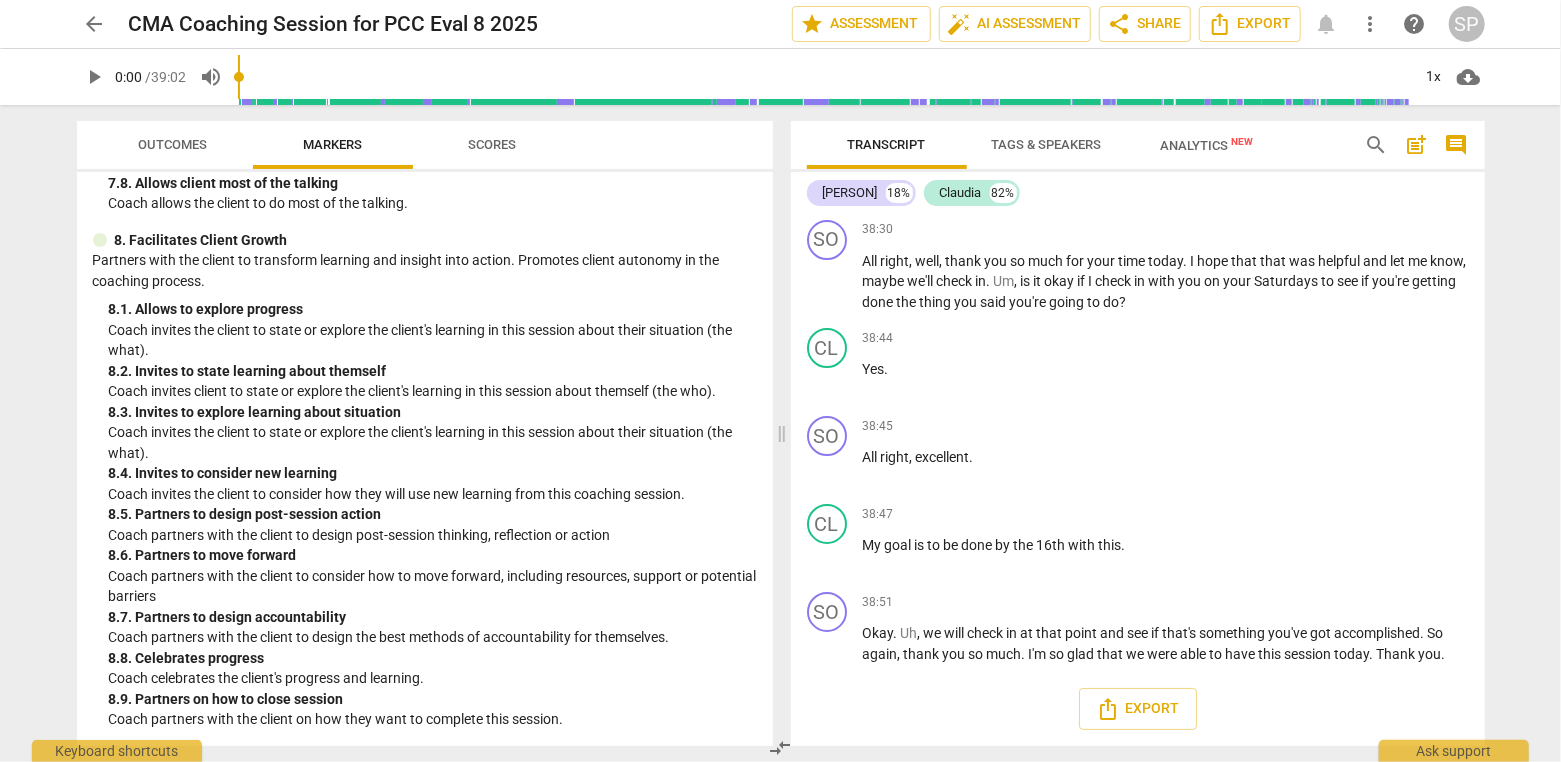 drag, startPoint x: 1171, startPoint y: 469, endPoint x: 1201, endPoint y: 458, distance: 31.95309 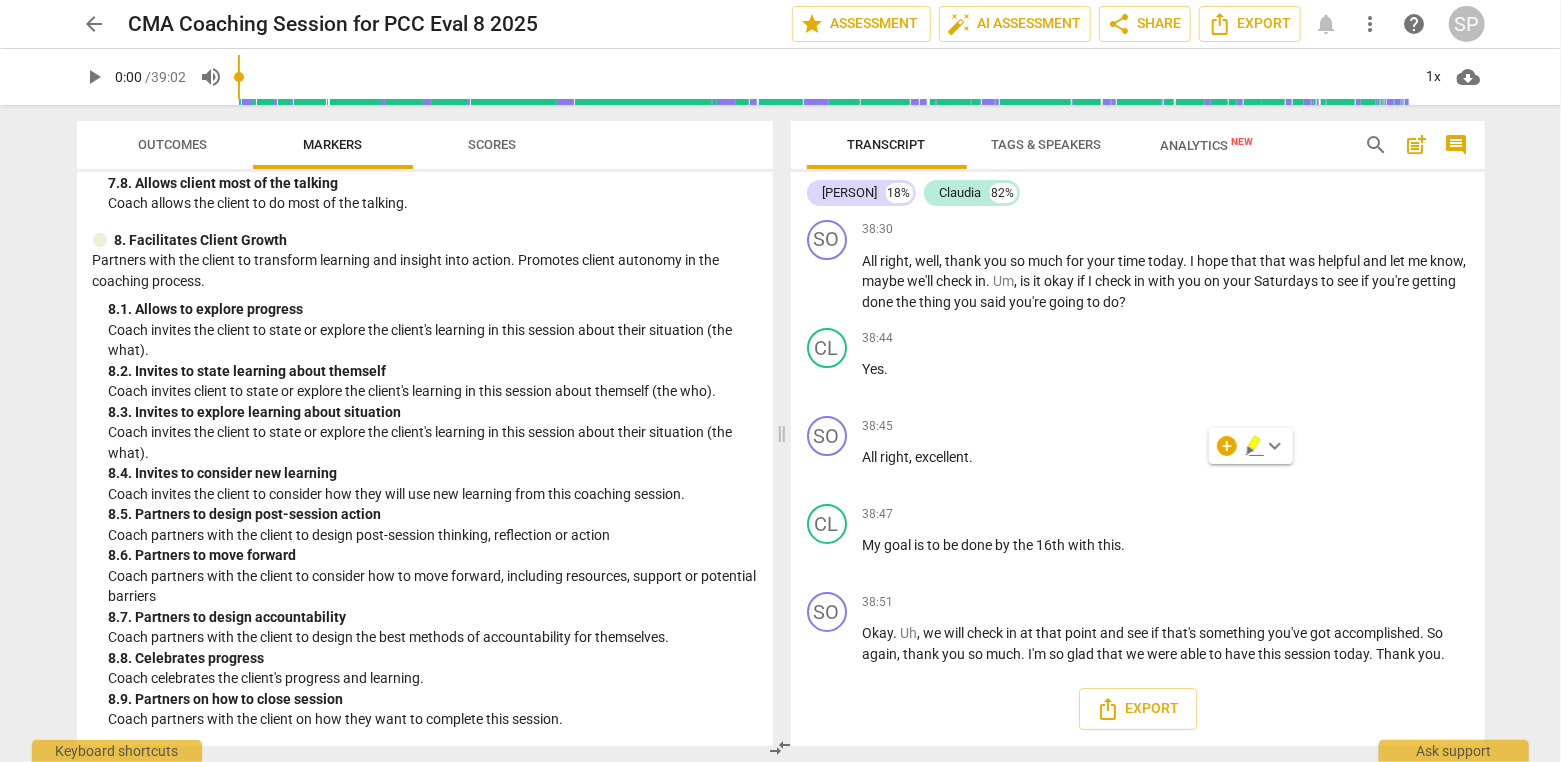 type 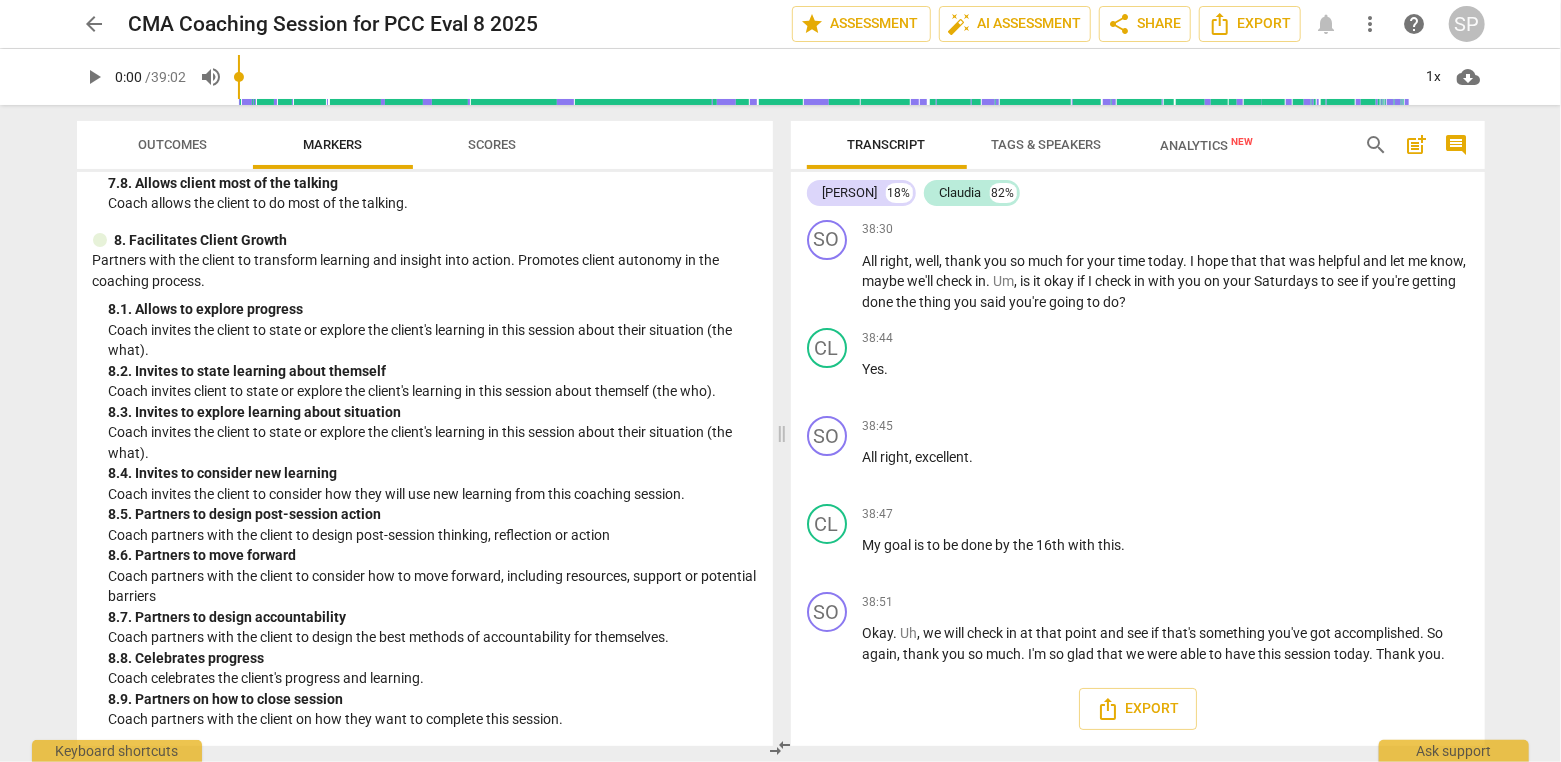 click on "Absolutely ." at bounding box center [1166, 173] 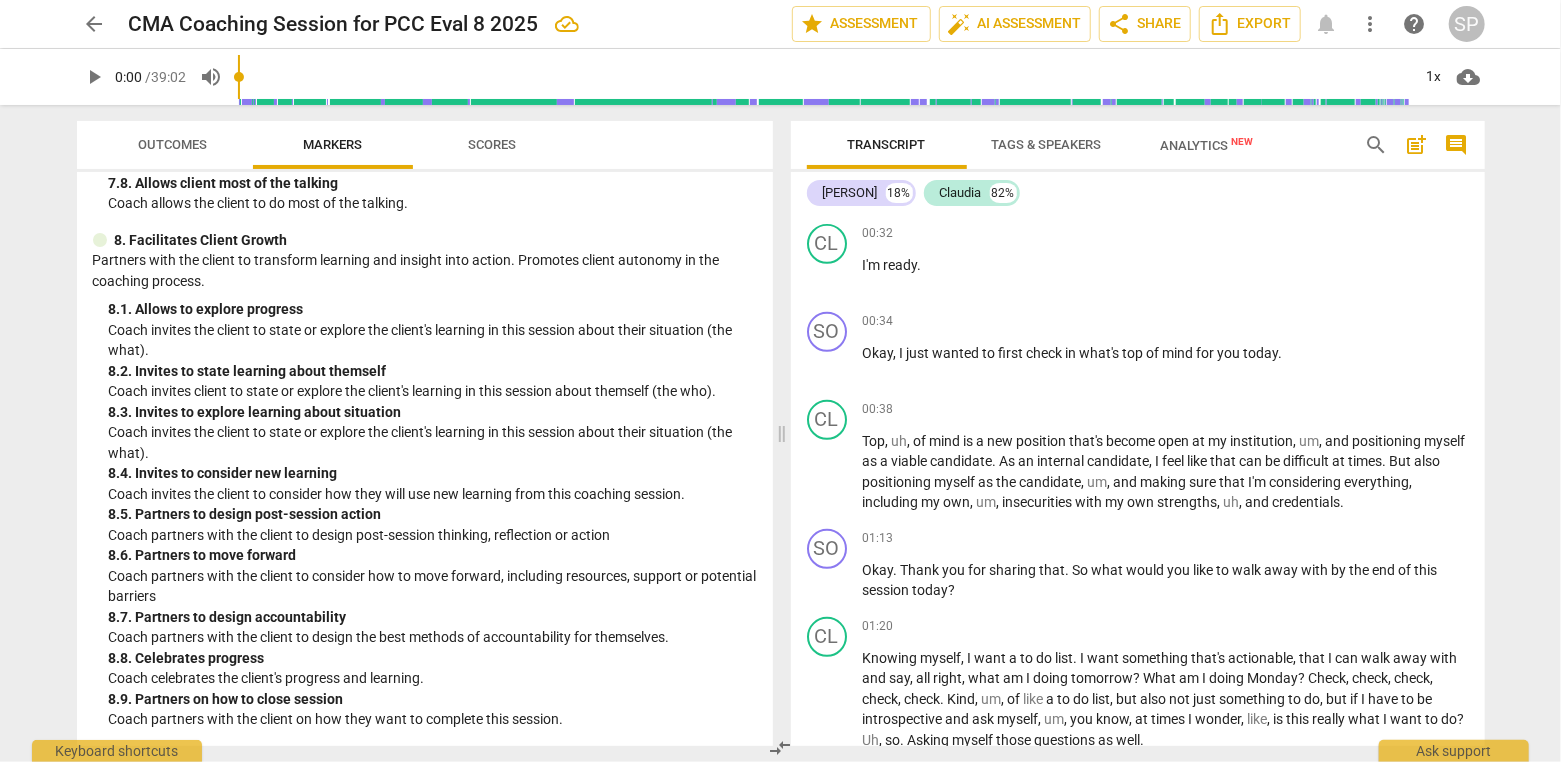 scroll, scrollTop: 0, scrollLeft: 0, axis: both 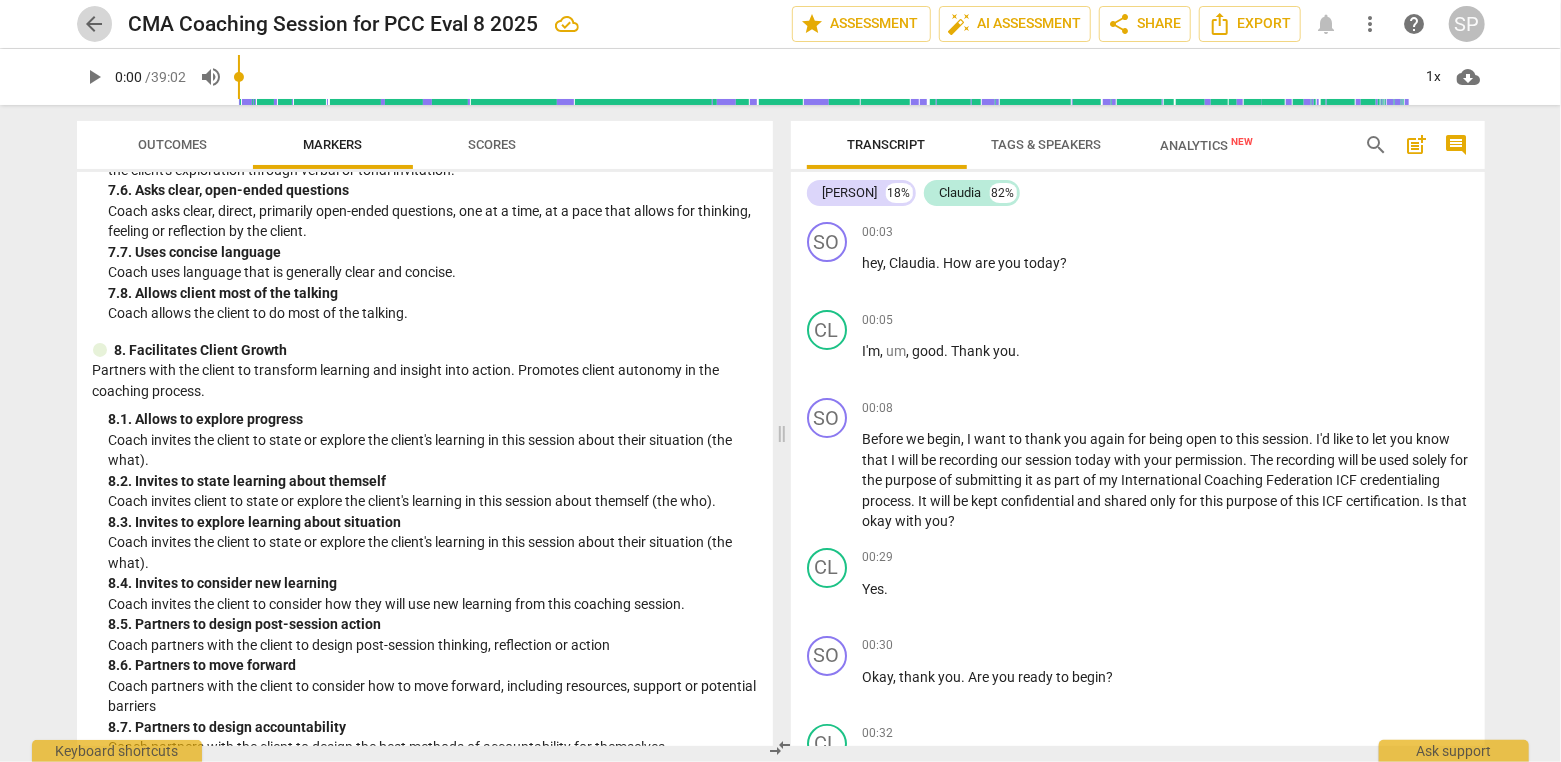 click on "arrow_back" at bounding box center (95, 24) 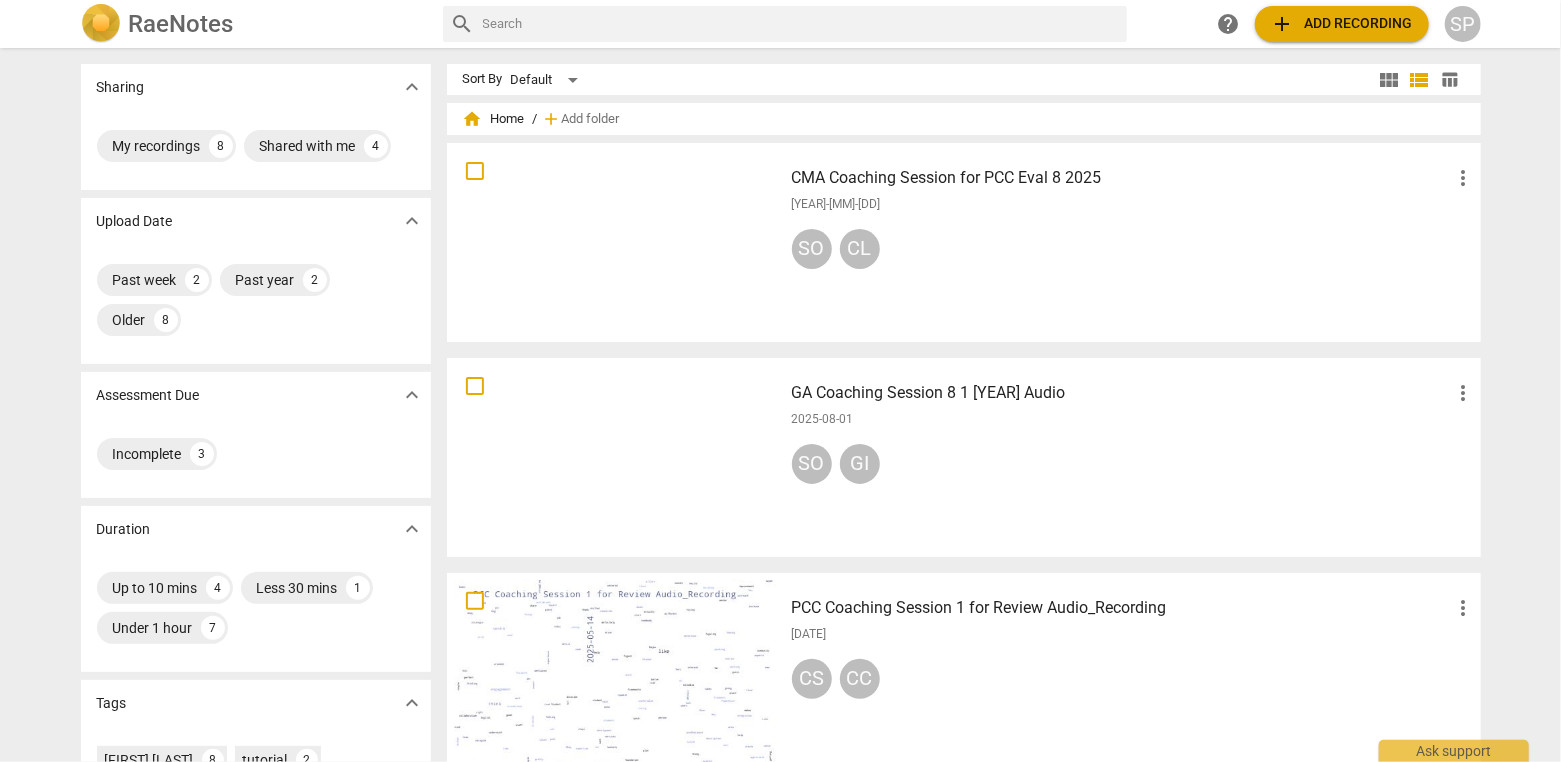 click on "[STATE] Coaching Session 8 1 2025 Audio more_vert 2025-08-01 SO GI" at bounding box center (1134, 457) 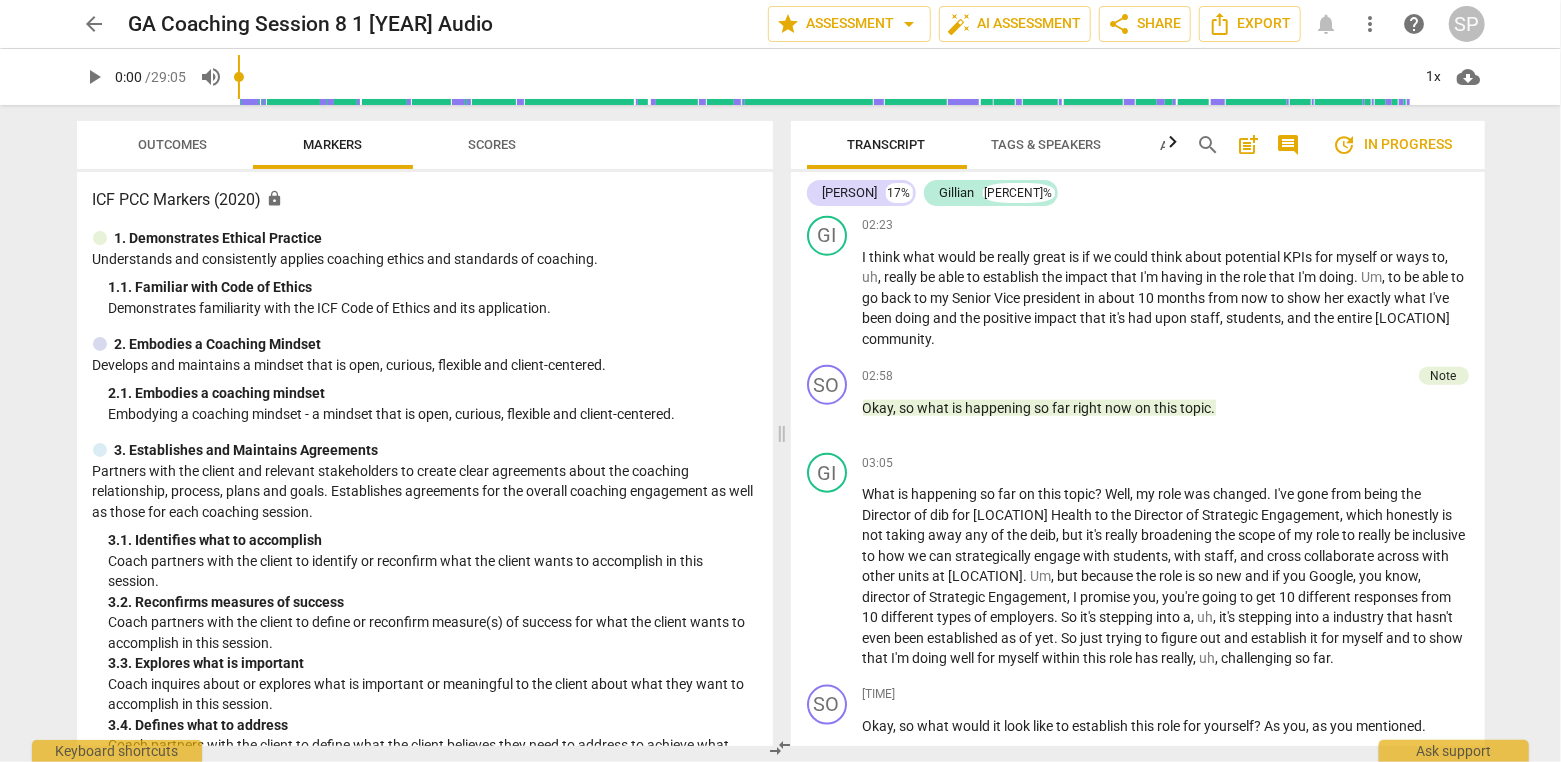 scroll, scrollTop: 1400, scrollLeft: 0, axis: vertical 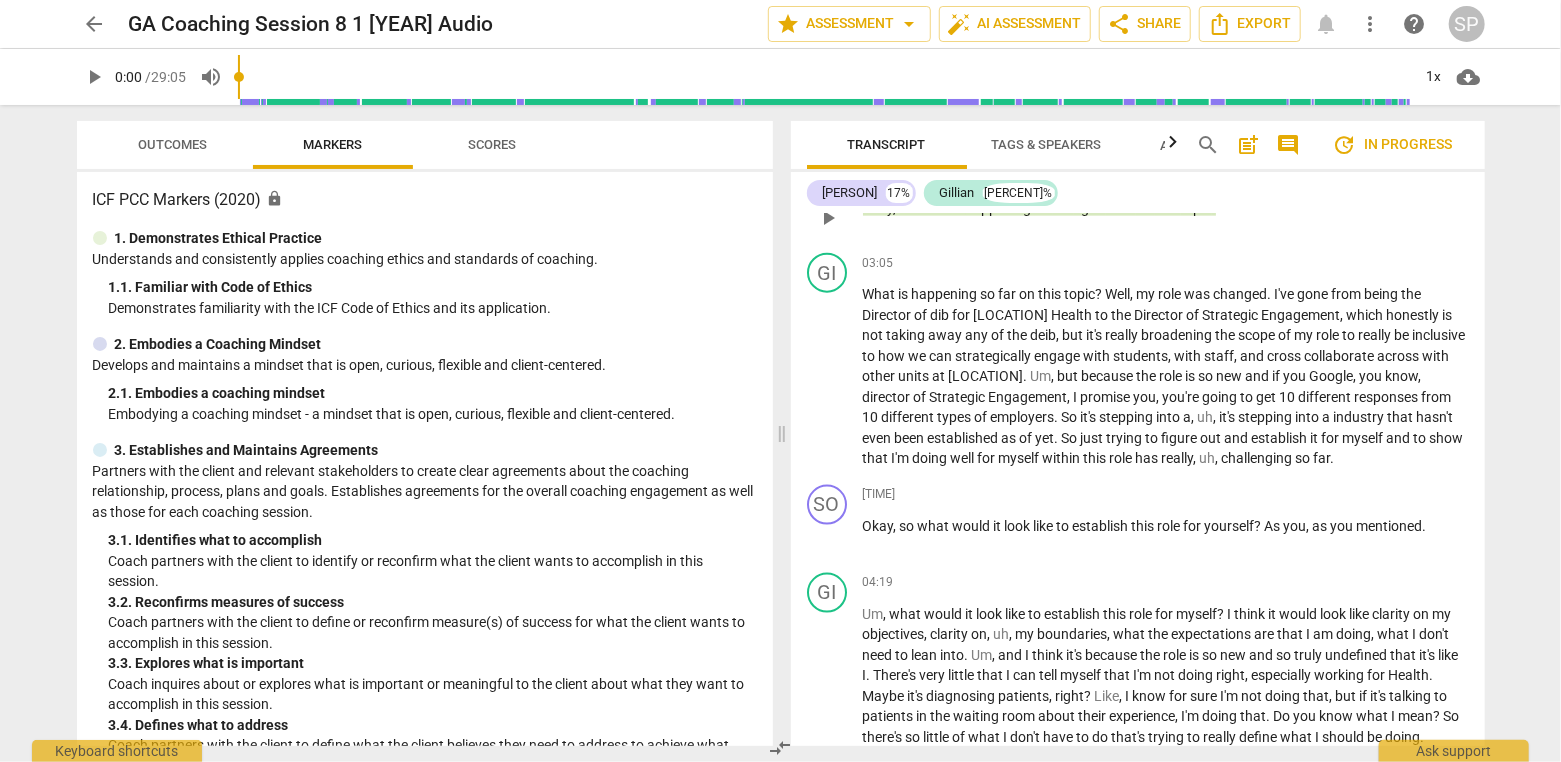 click on "Note" at bounding box center (1444, 176) 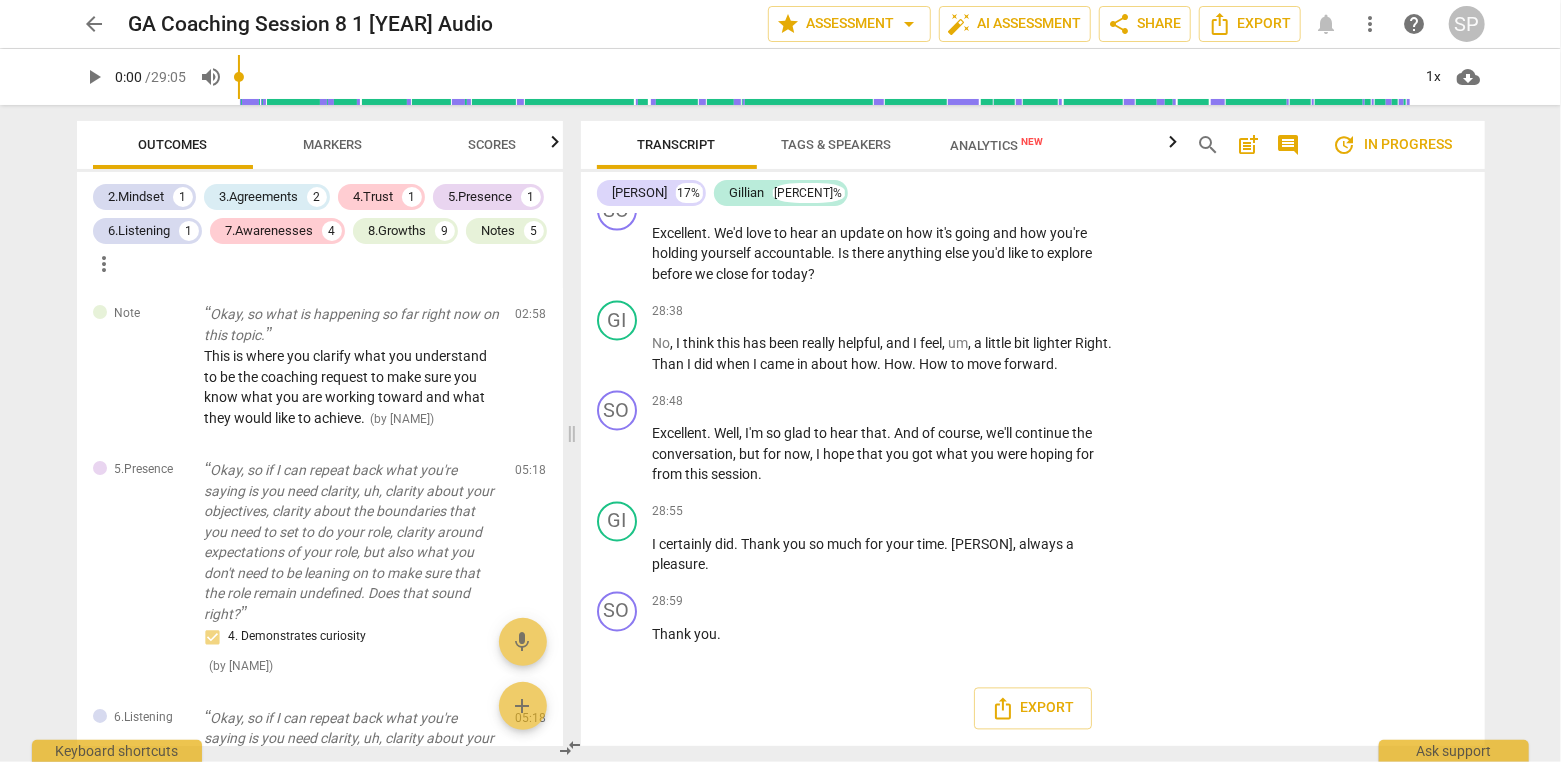 scroll, scrollTop: 11939, scrollLeft: 0, axis: vertical 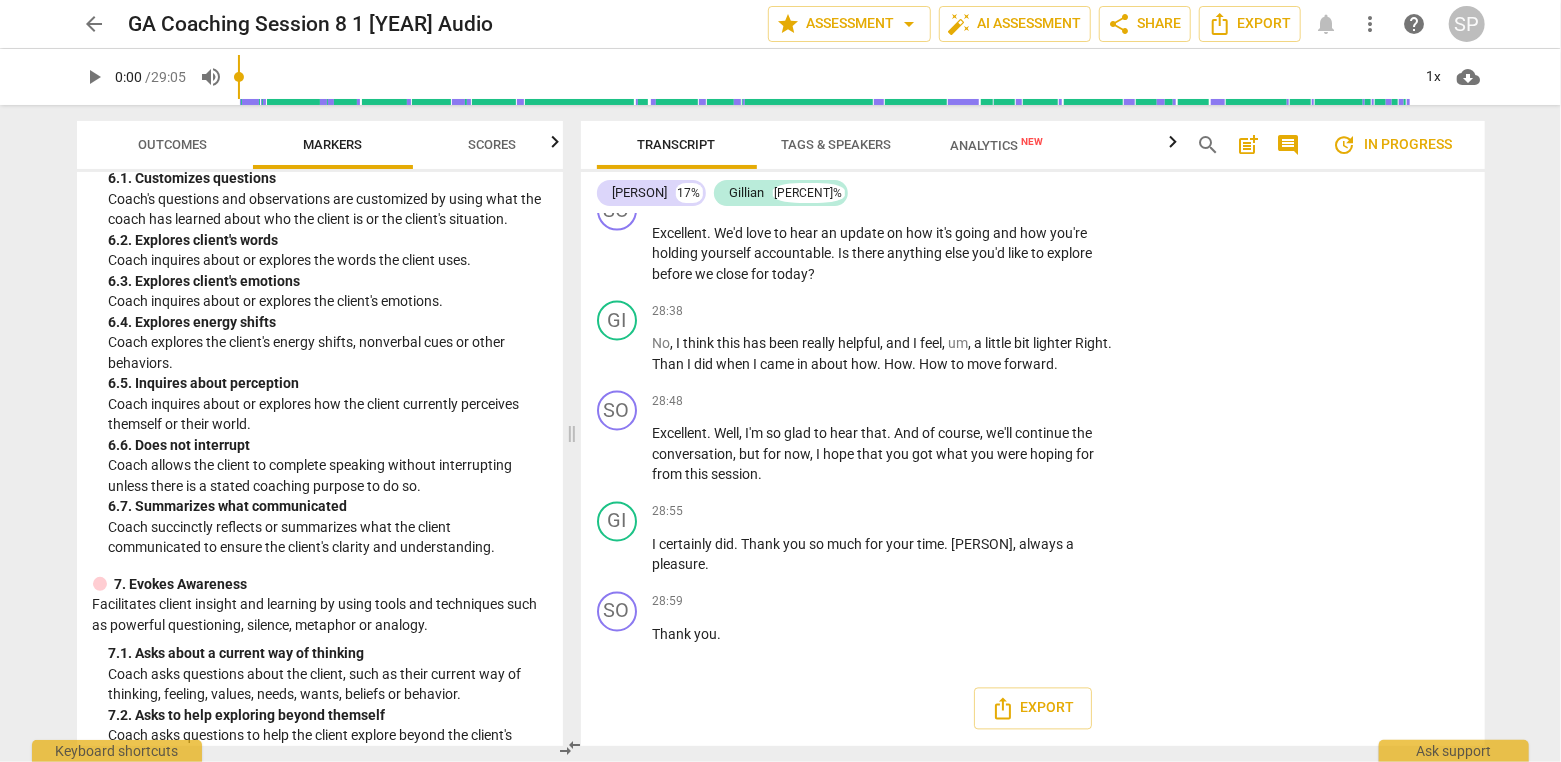 click on "Scores" at bounding box center (493, 144) 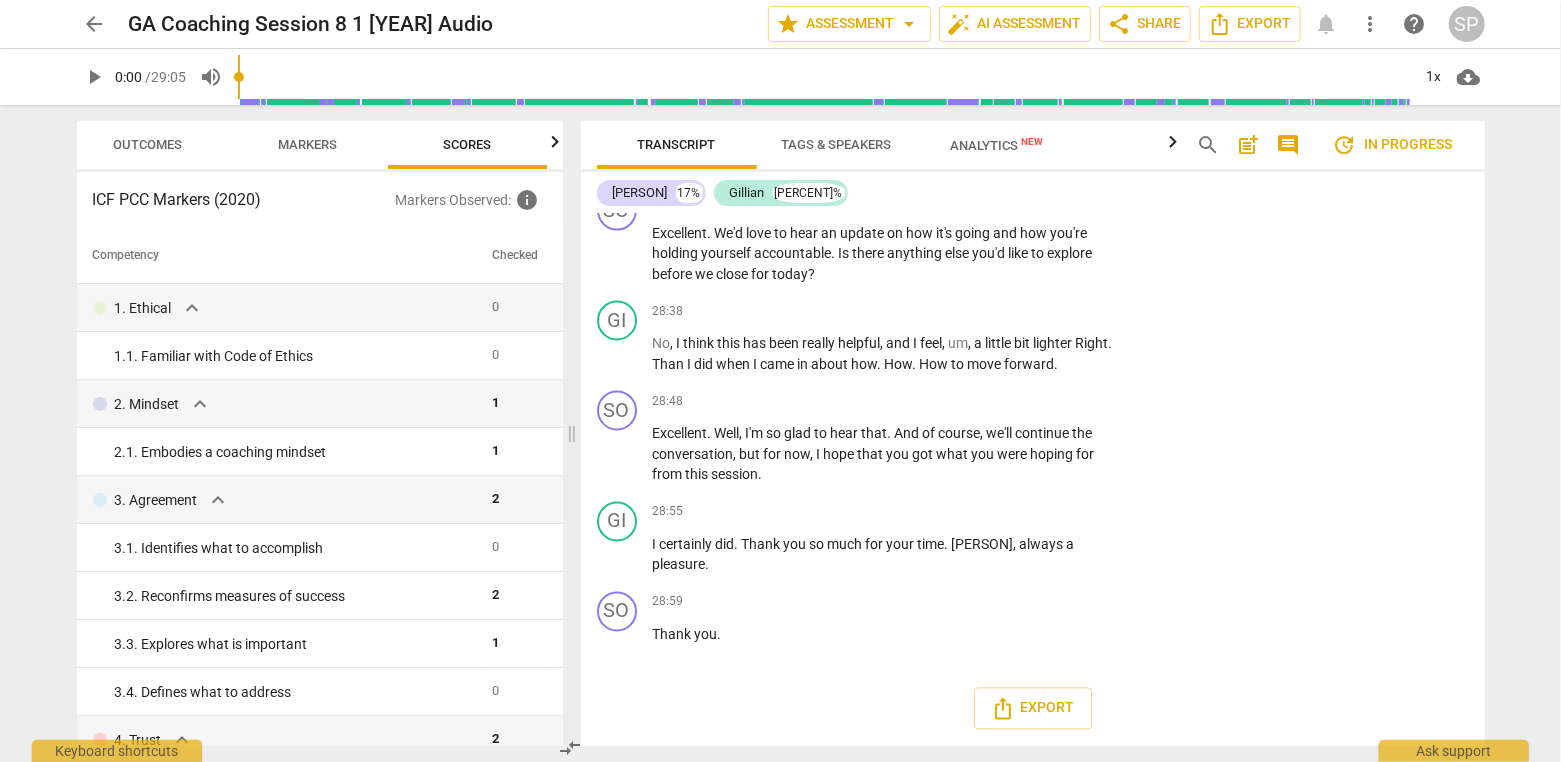 scroll, scrollTop: 0, scrollLeft: 26, axis: horizontal 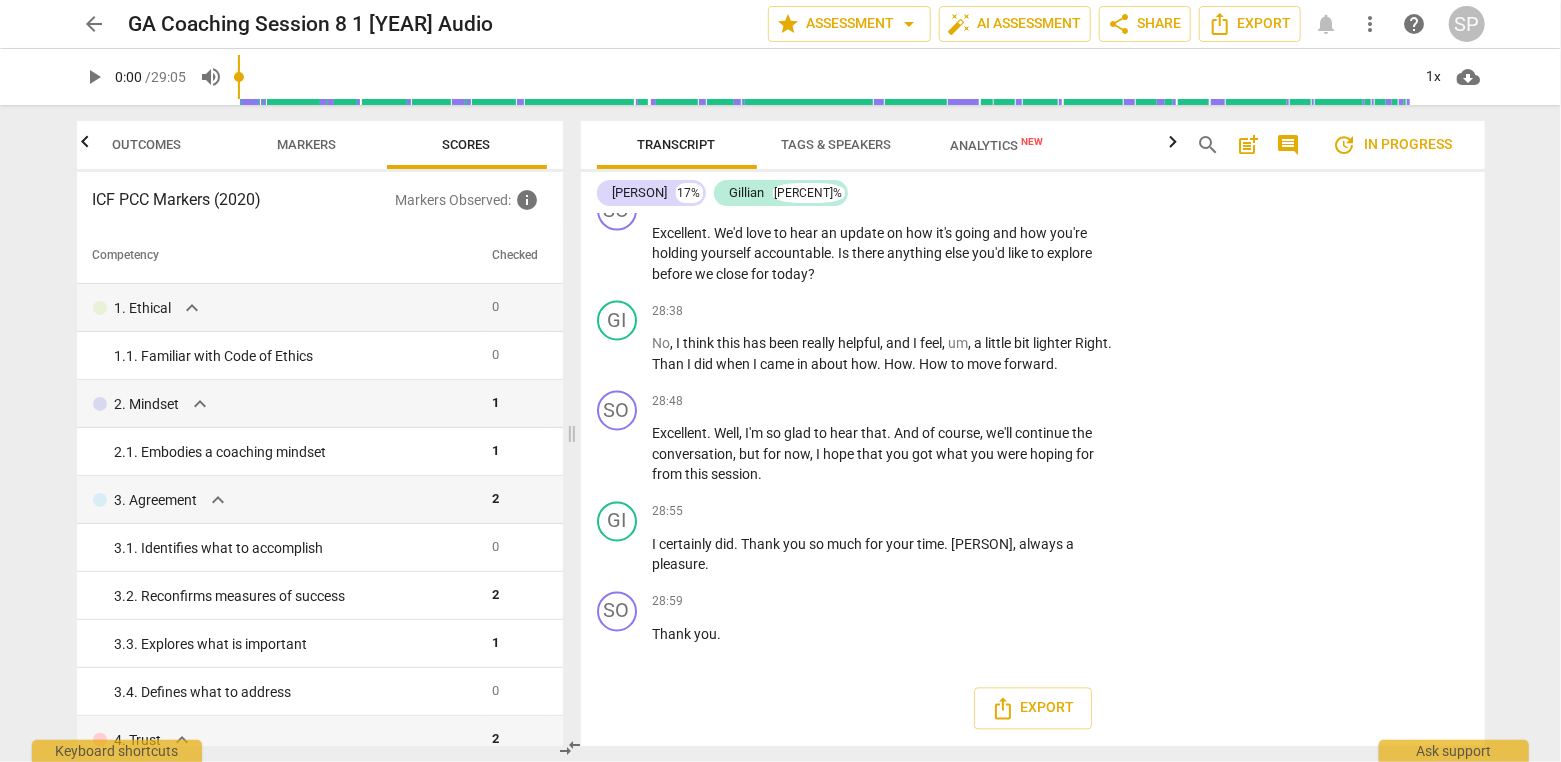 click on "Tags & Speakers" at bounding box center [837, 144] 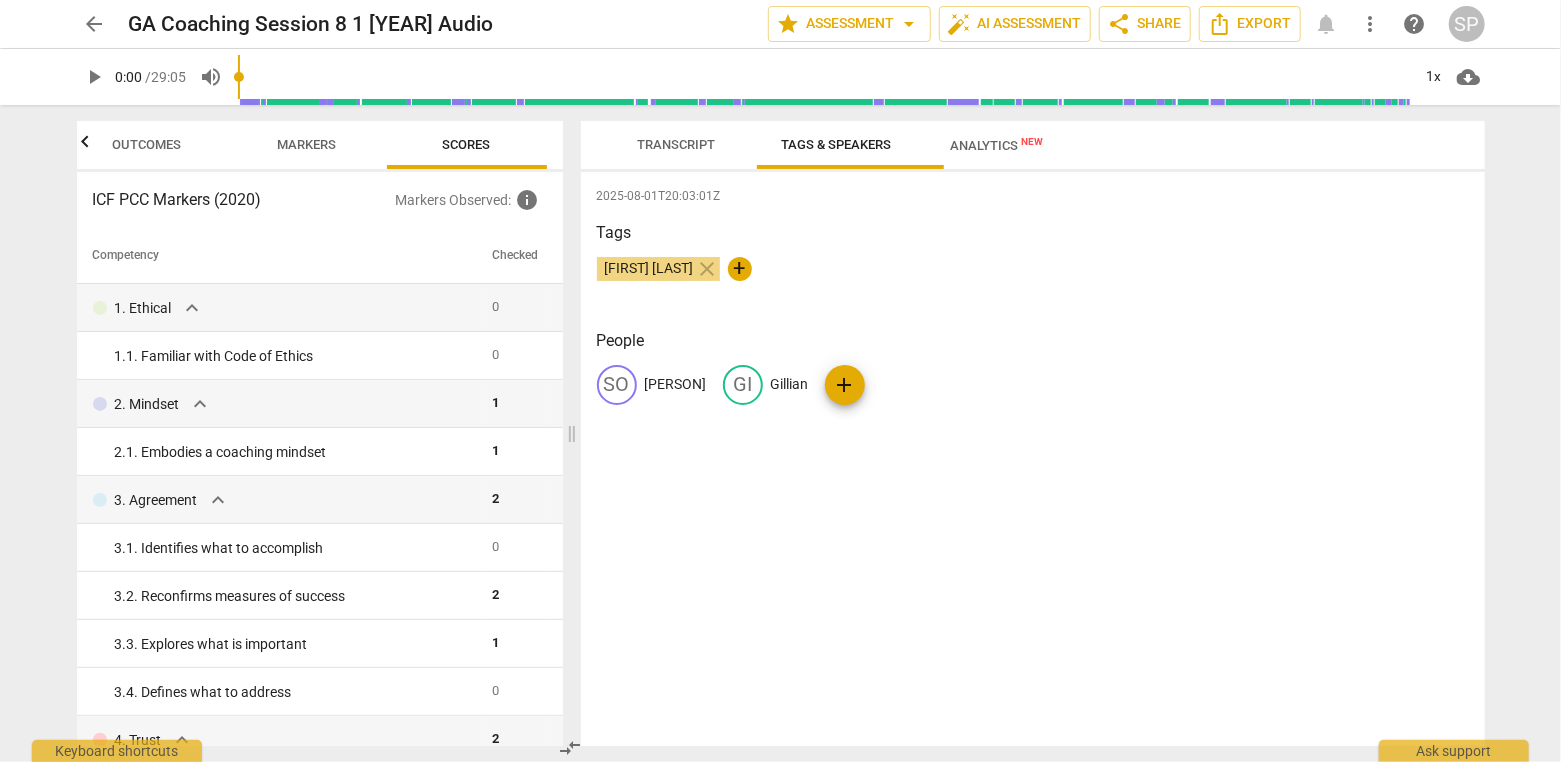 click on "Analytics   New" at bounding box center [996, 145] 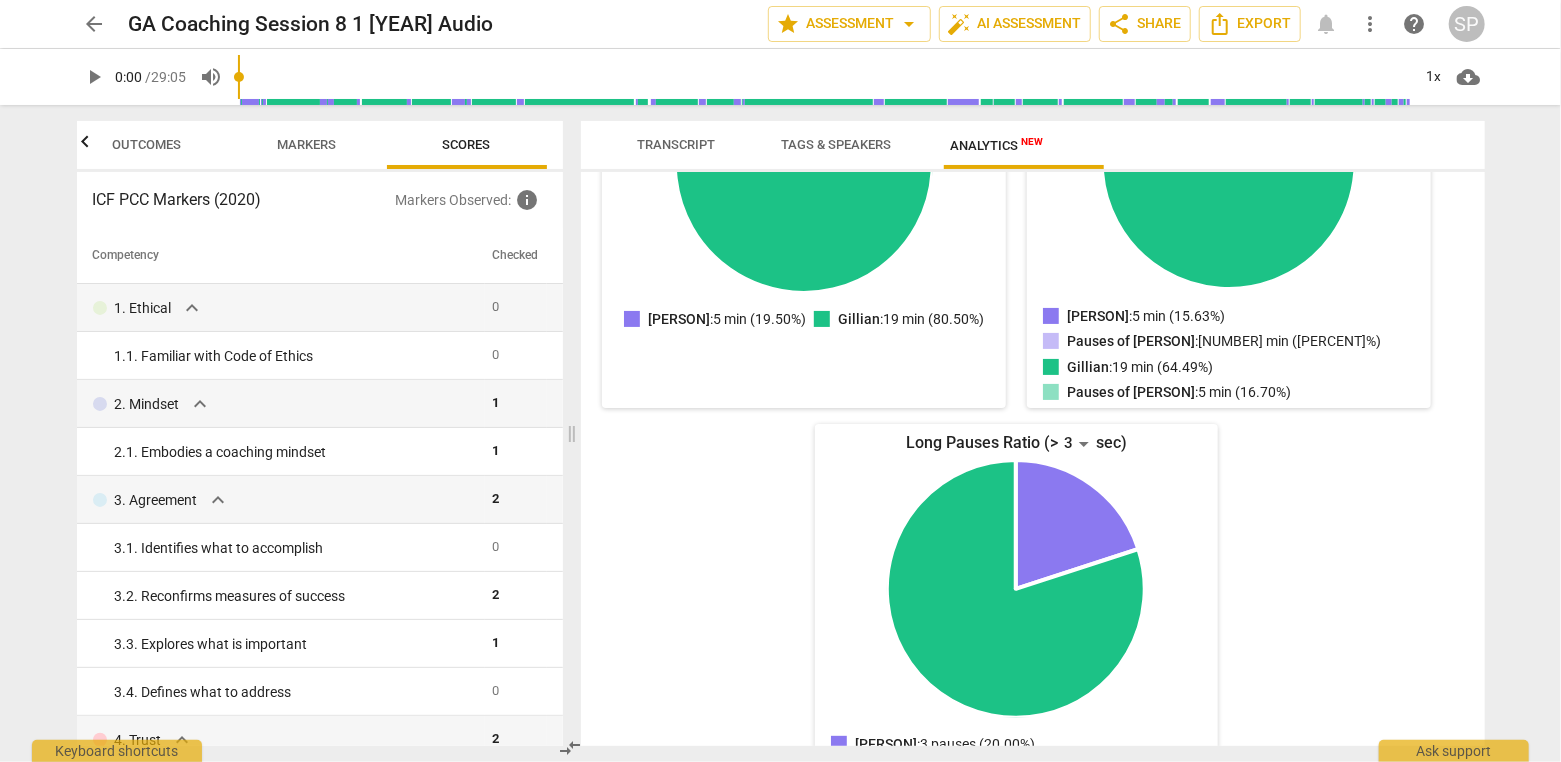 scroll, scrollTop: 0, scrollLeft: 0, axis: both 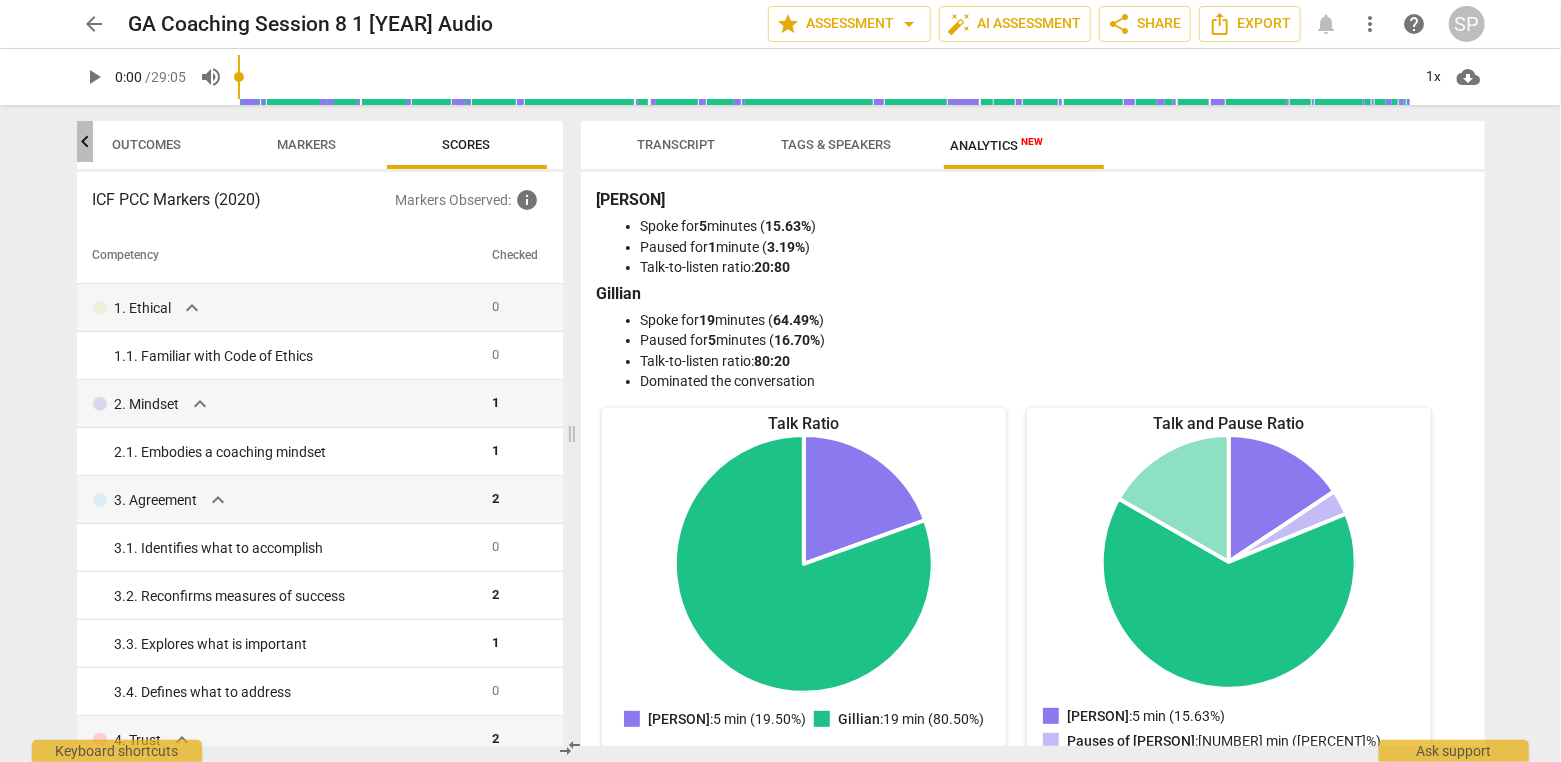 click 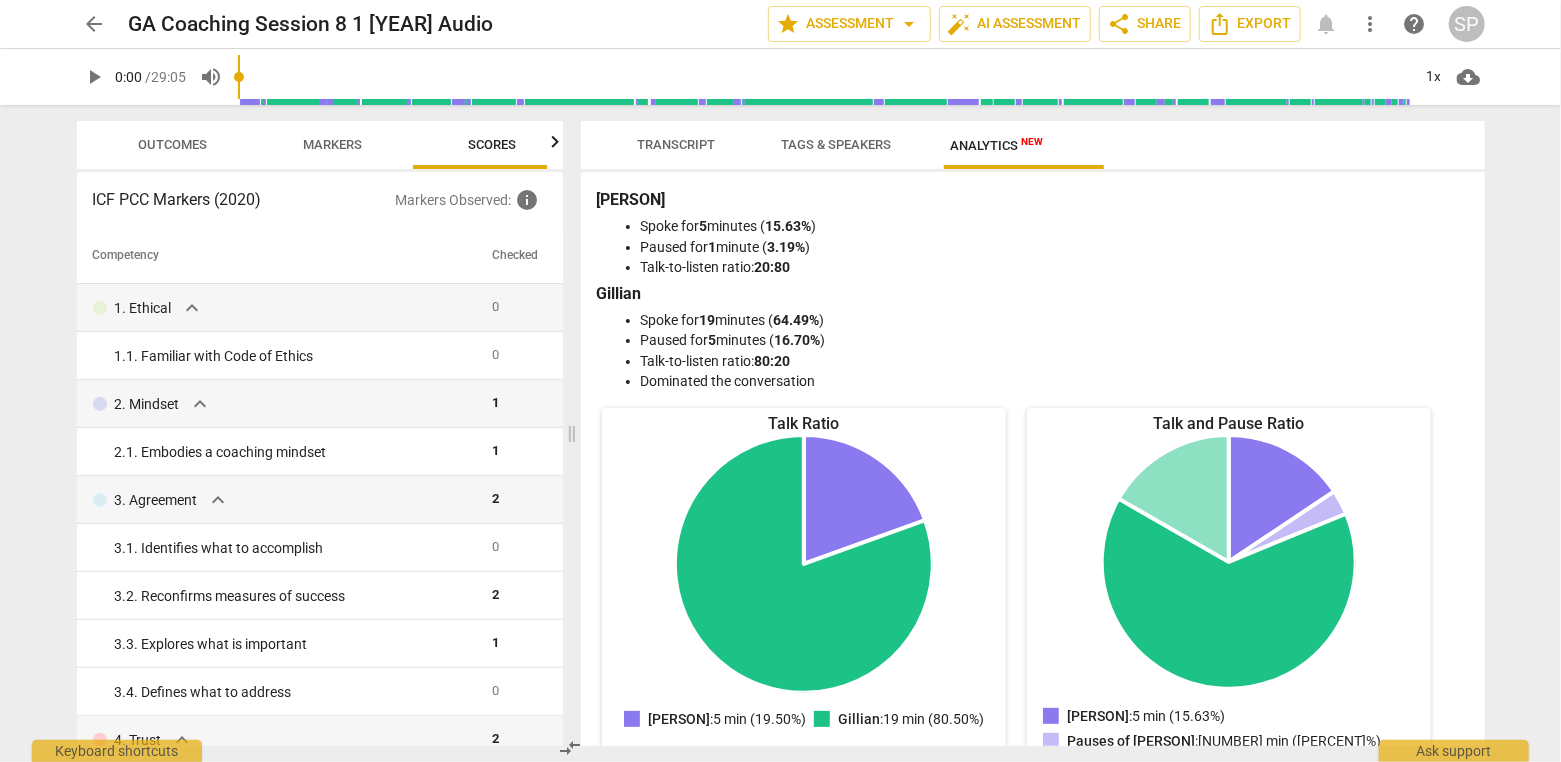 click on "arrow_back" at bounding box center (95, 24) 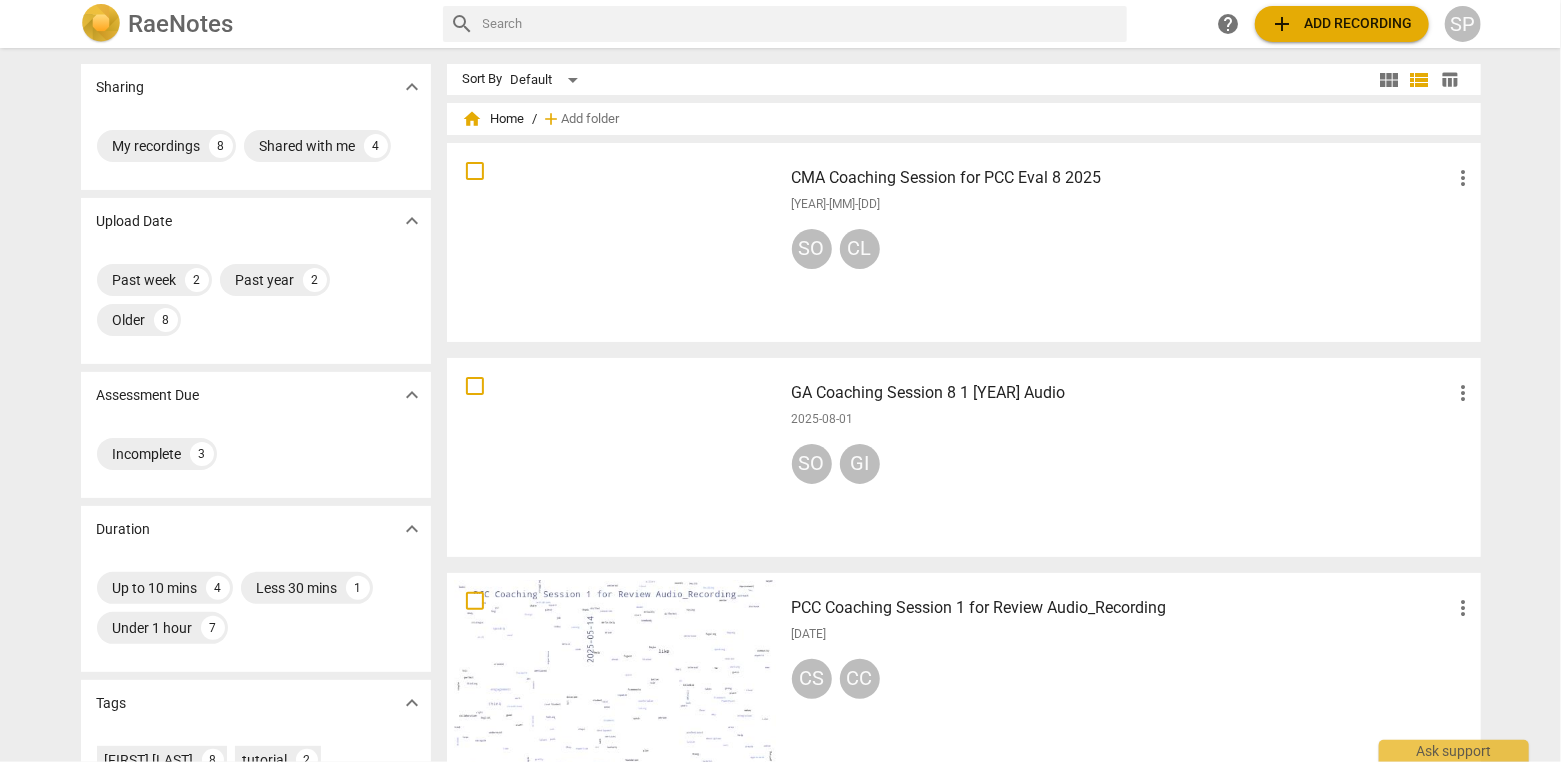 click on "SO CL" at bounding box center (1134, 253) 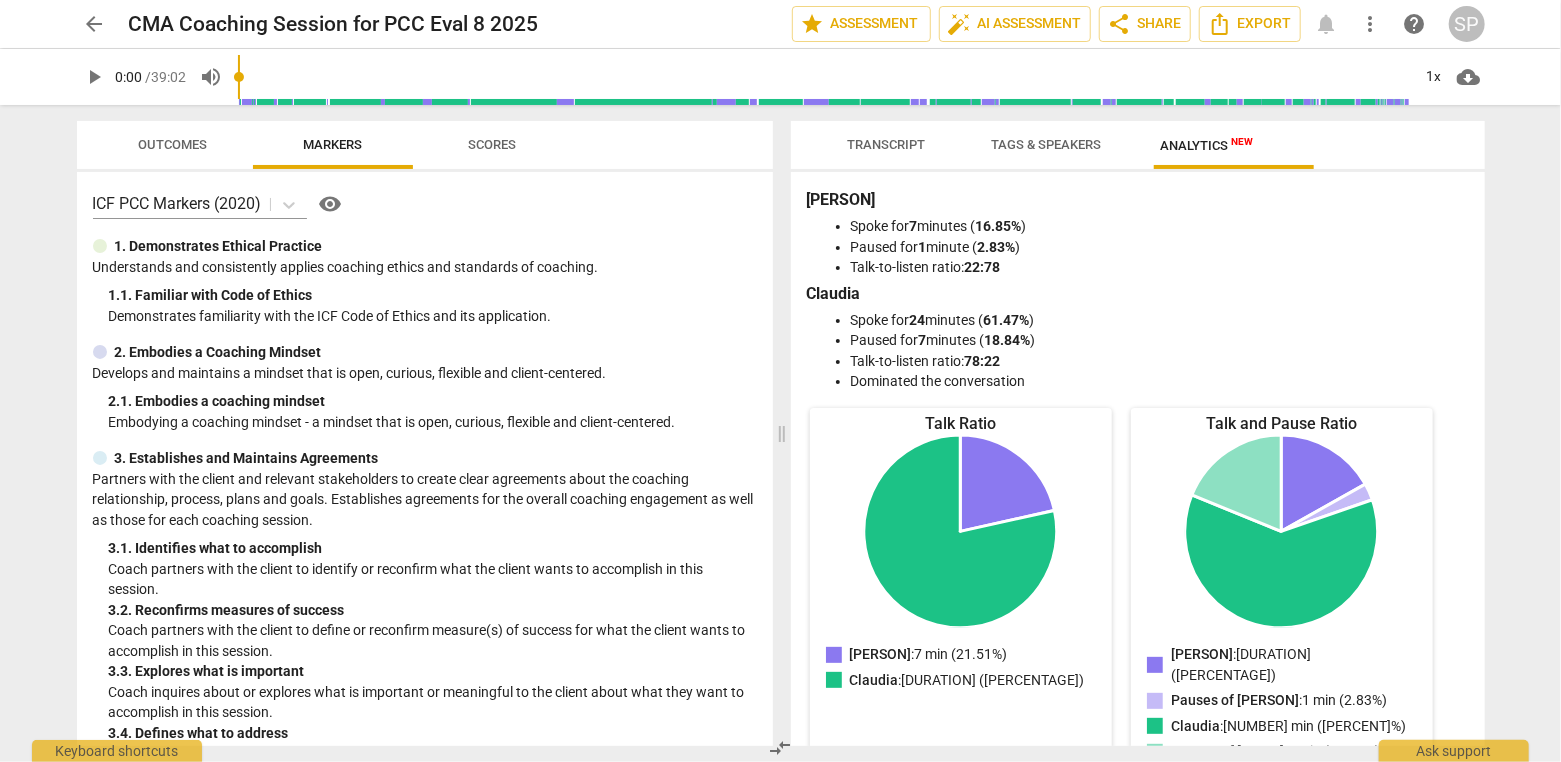 click on "Transcript" at bounding box center [887, 144] 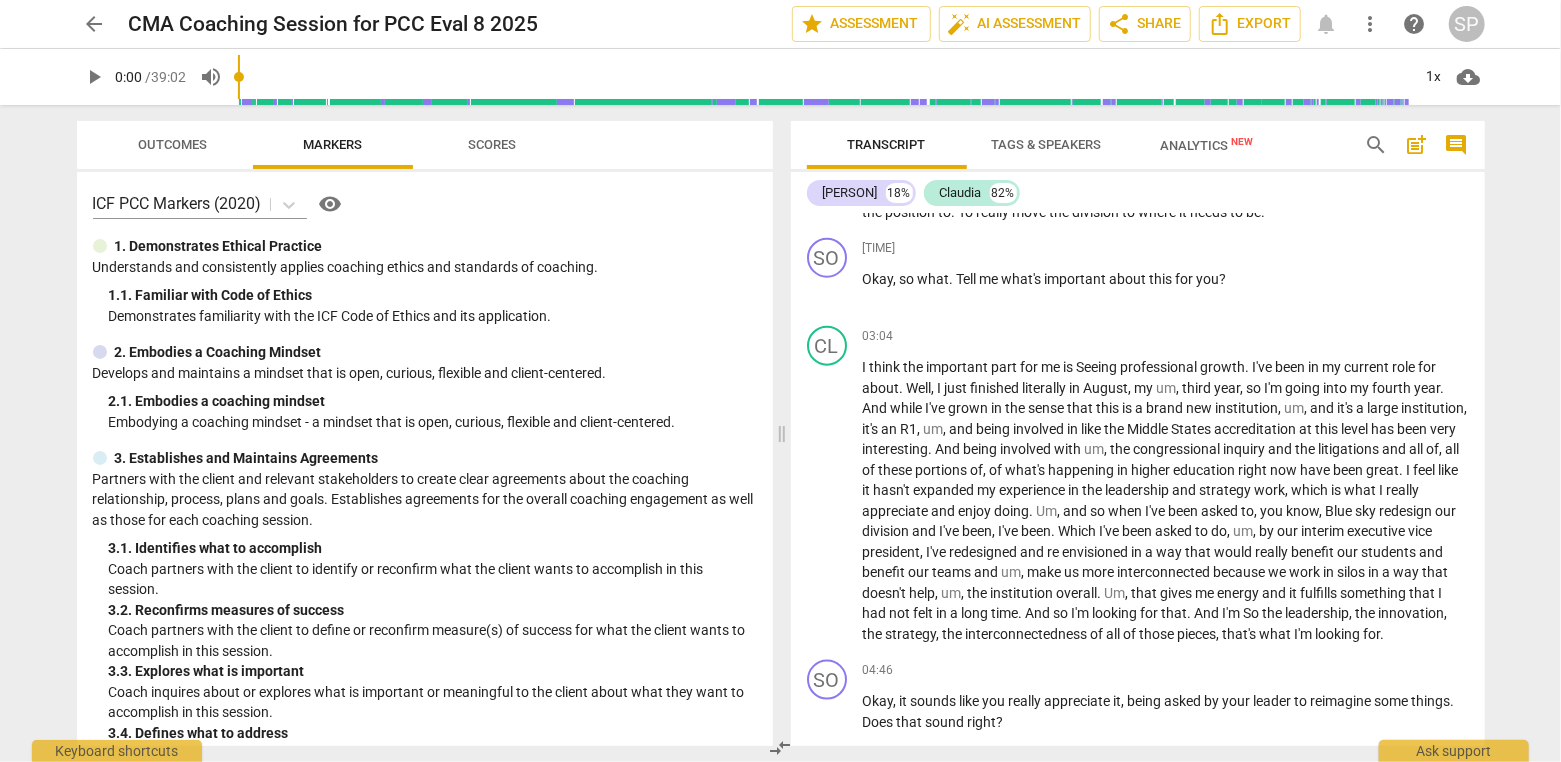 scroll, scrollTop: 1200, scrollLeft: 0, axis: vertical 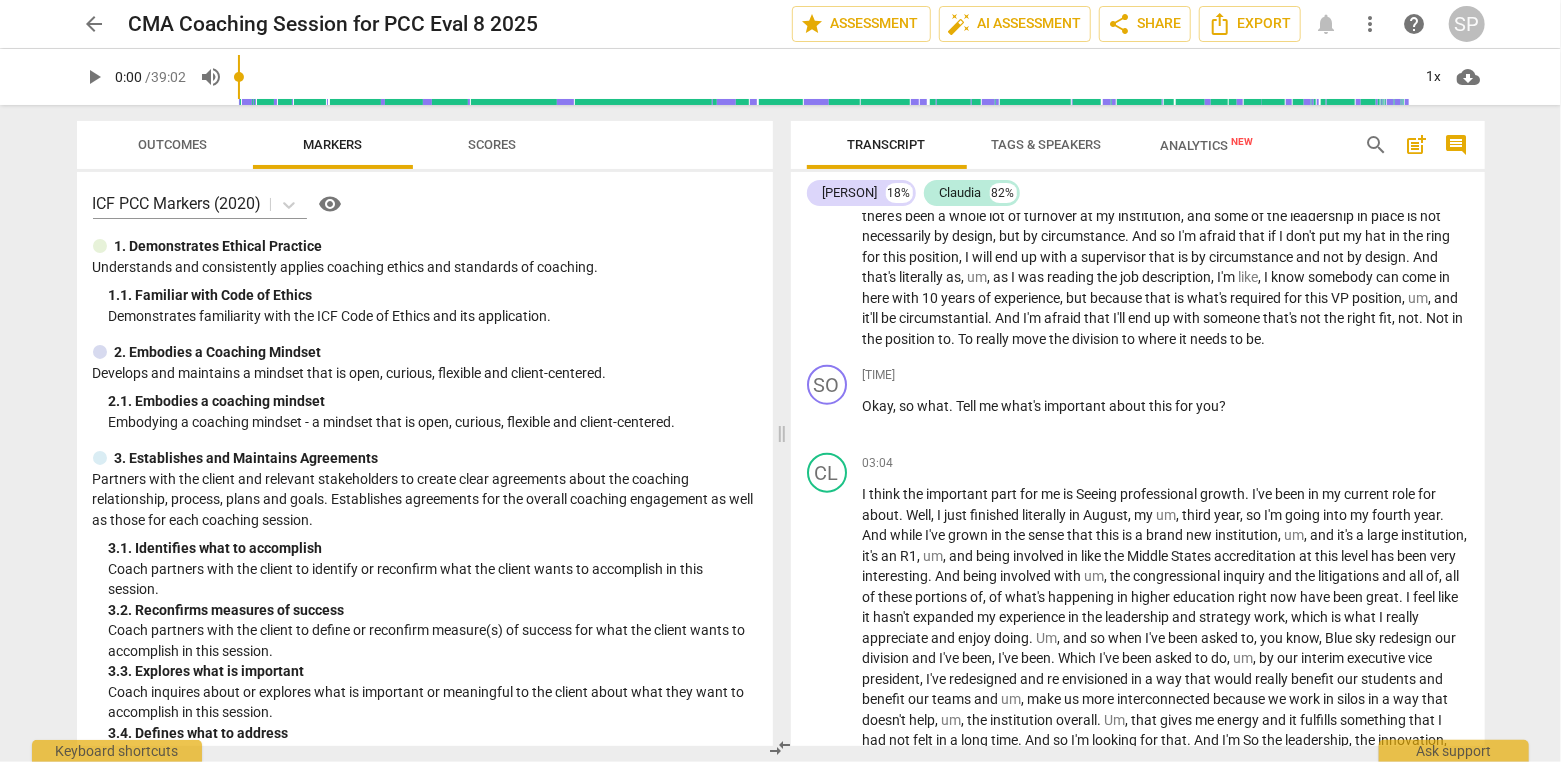 click on "arrow_back" at bounding box center [95, 24] 